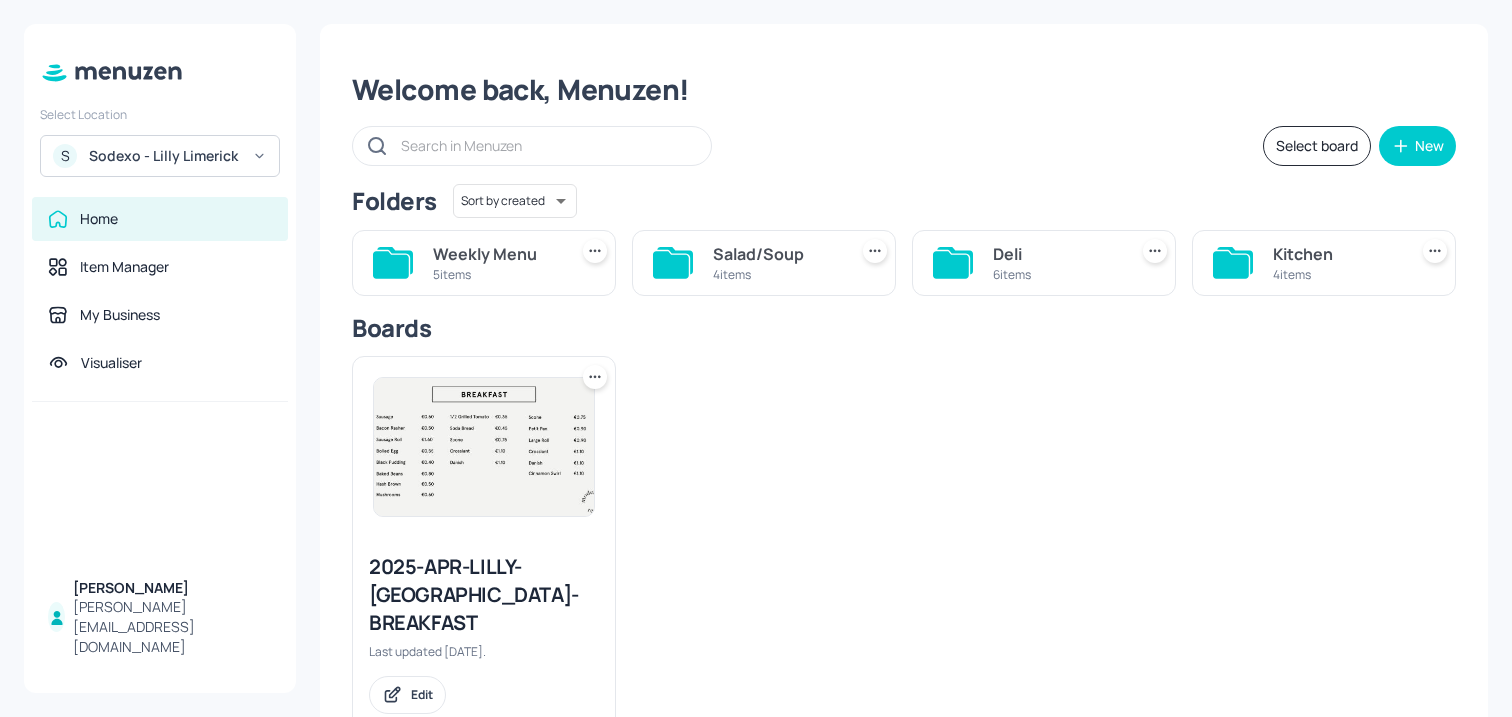scroll, scrollTop: 0, scrollLeft: 0, axis: both 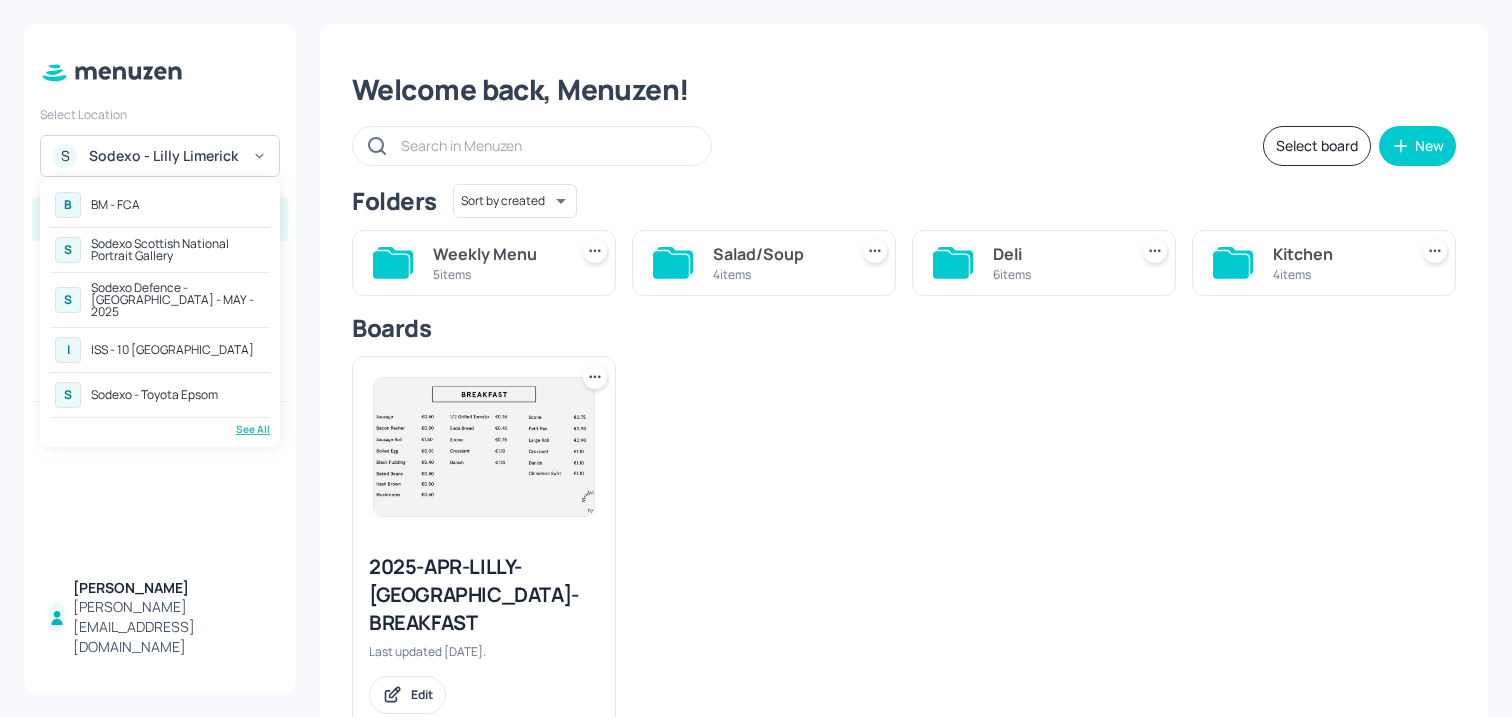 click on "Sodexo Defence - [GEOGRAPHIC_DATA] - MAY - 2025" at bounding box center (178, 300) 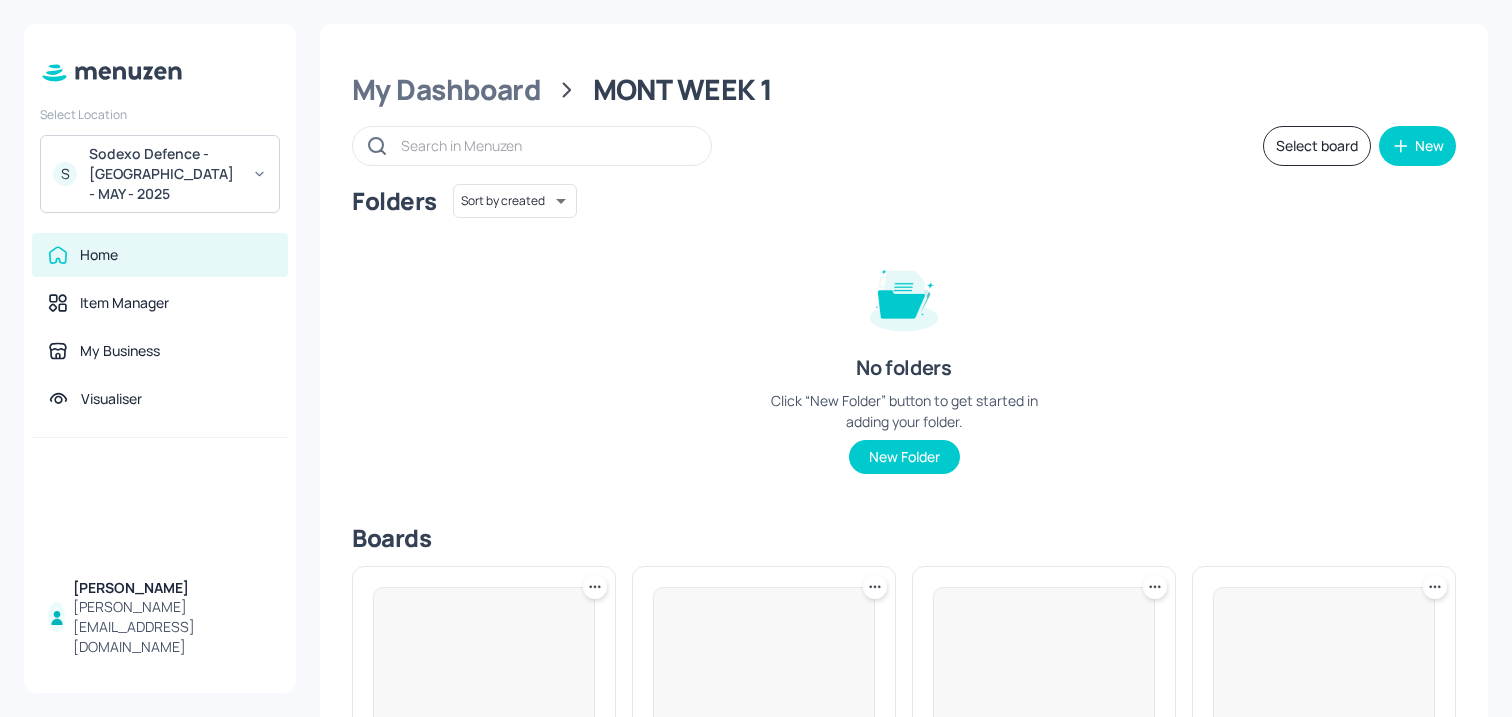 scroll, scrollTop: 0, scrollLeft: 0, axis: both 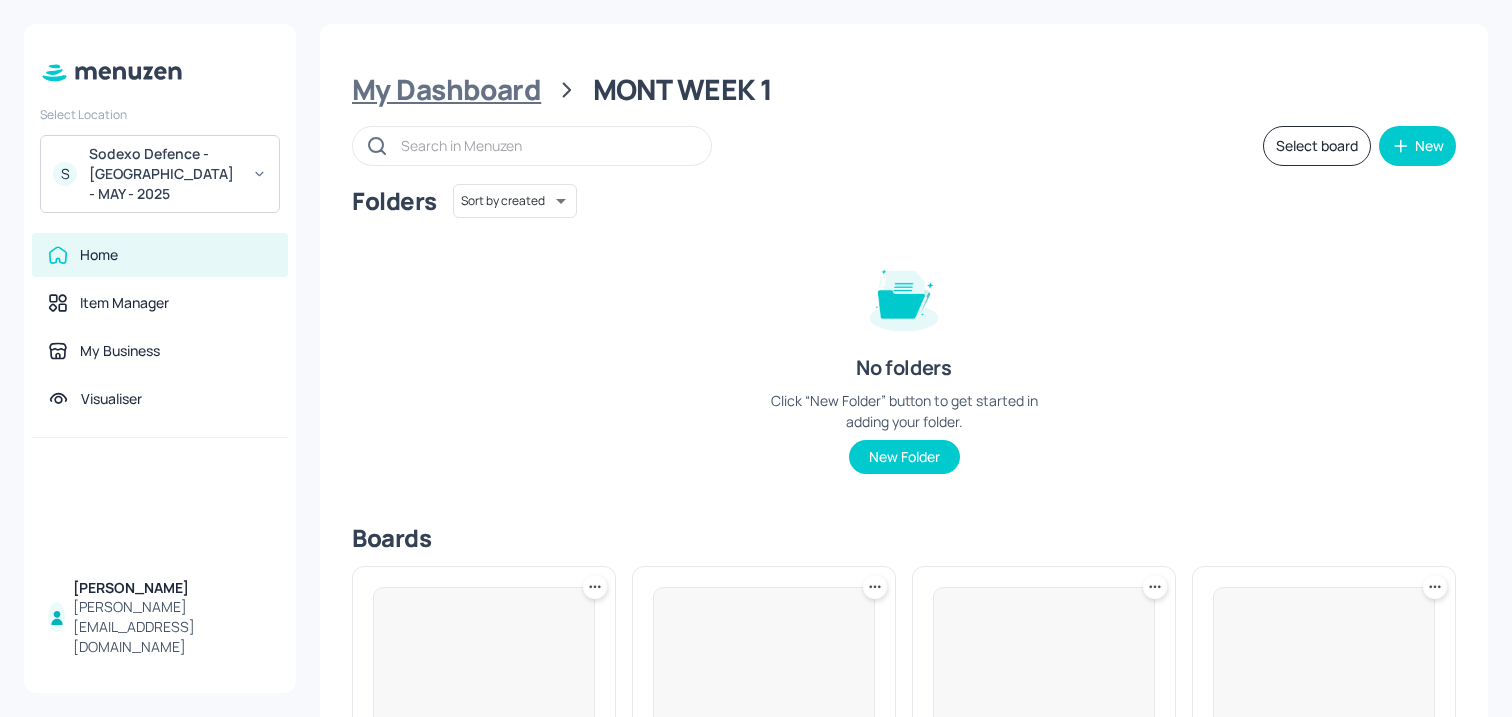 click on "My Dashboard" at bounding box center [446, 90] 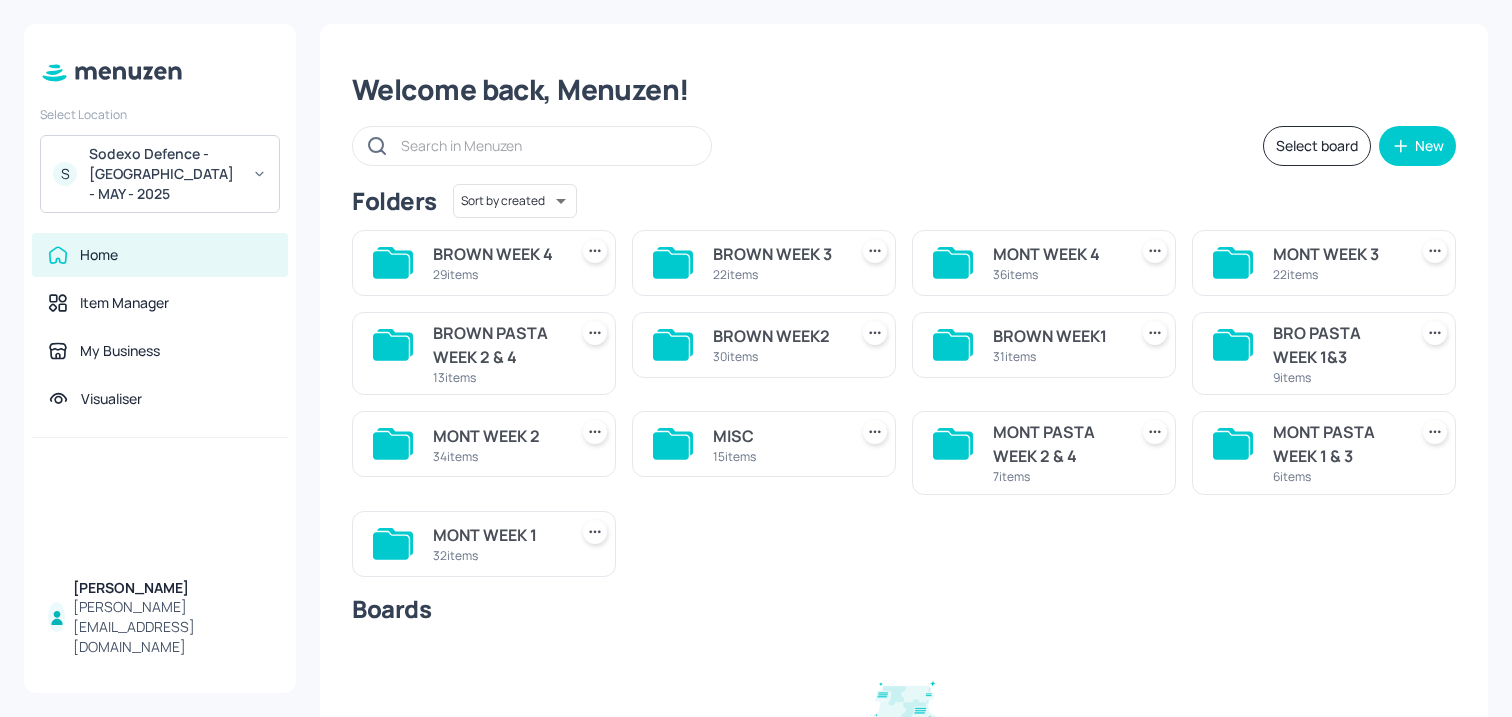 click on "34  items" at bounding box center [496, 456] 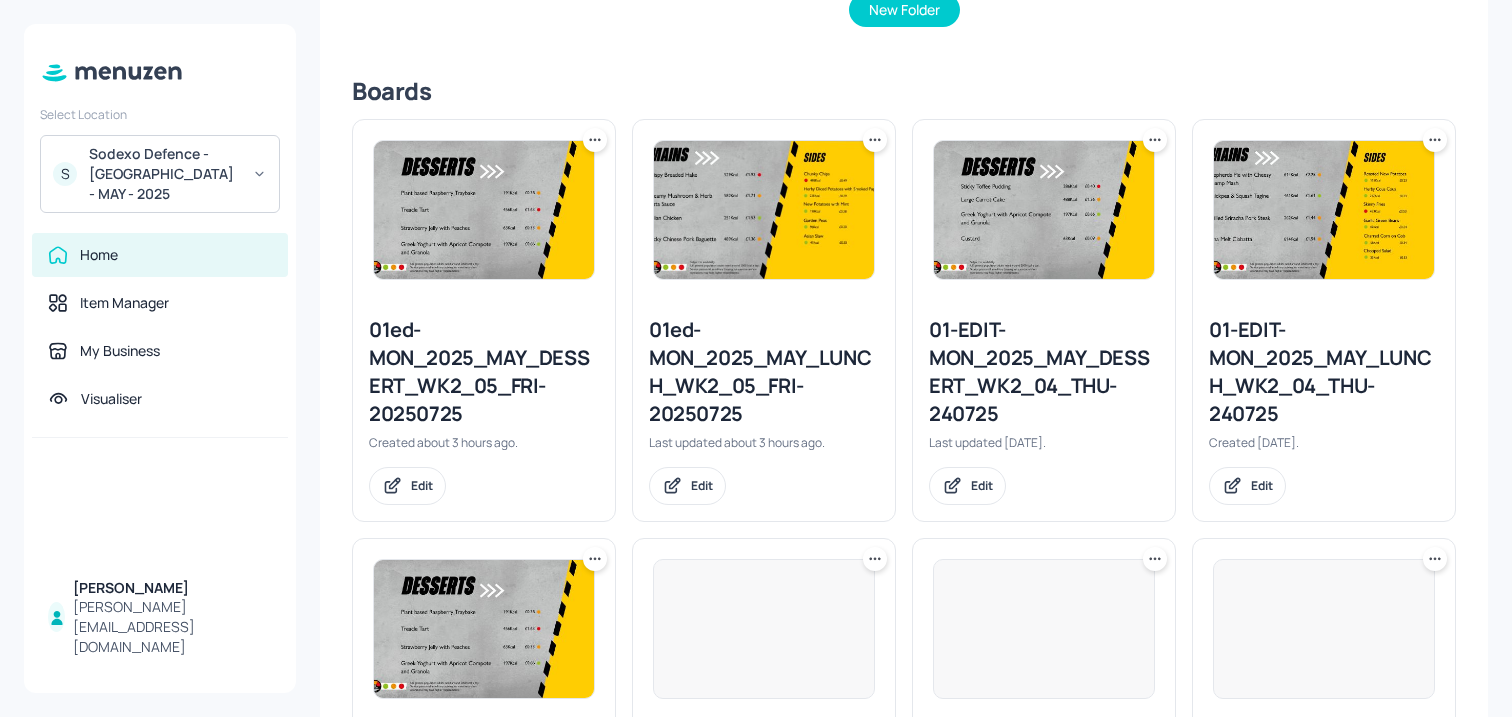 scroll, scrollTop: 486, scrollLeft: 0, axis: vertical 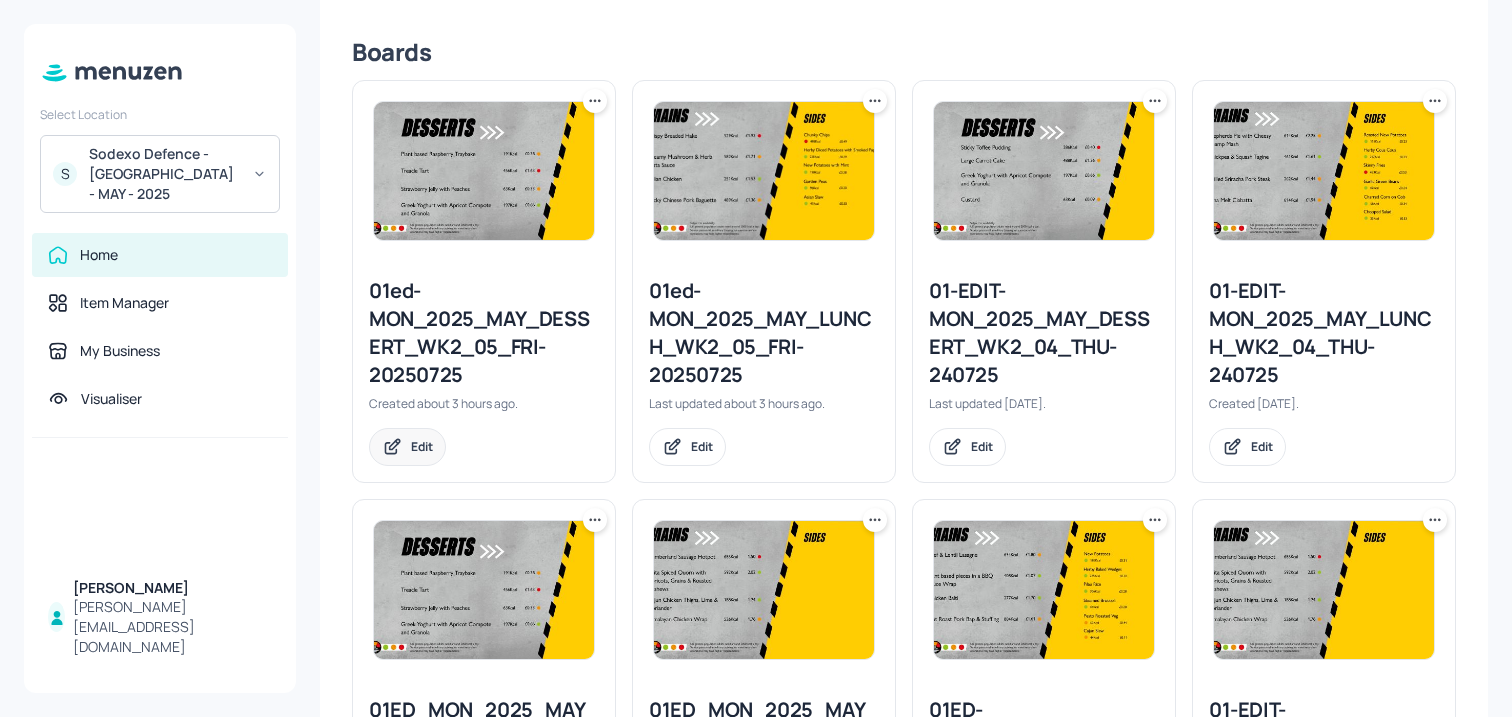click on "Edit" at bounding box center [422, 446] 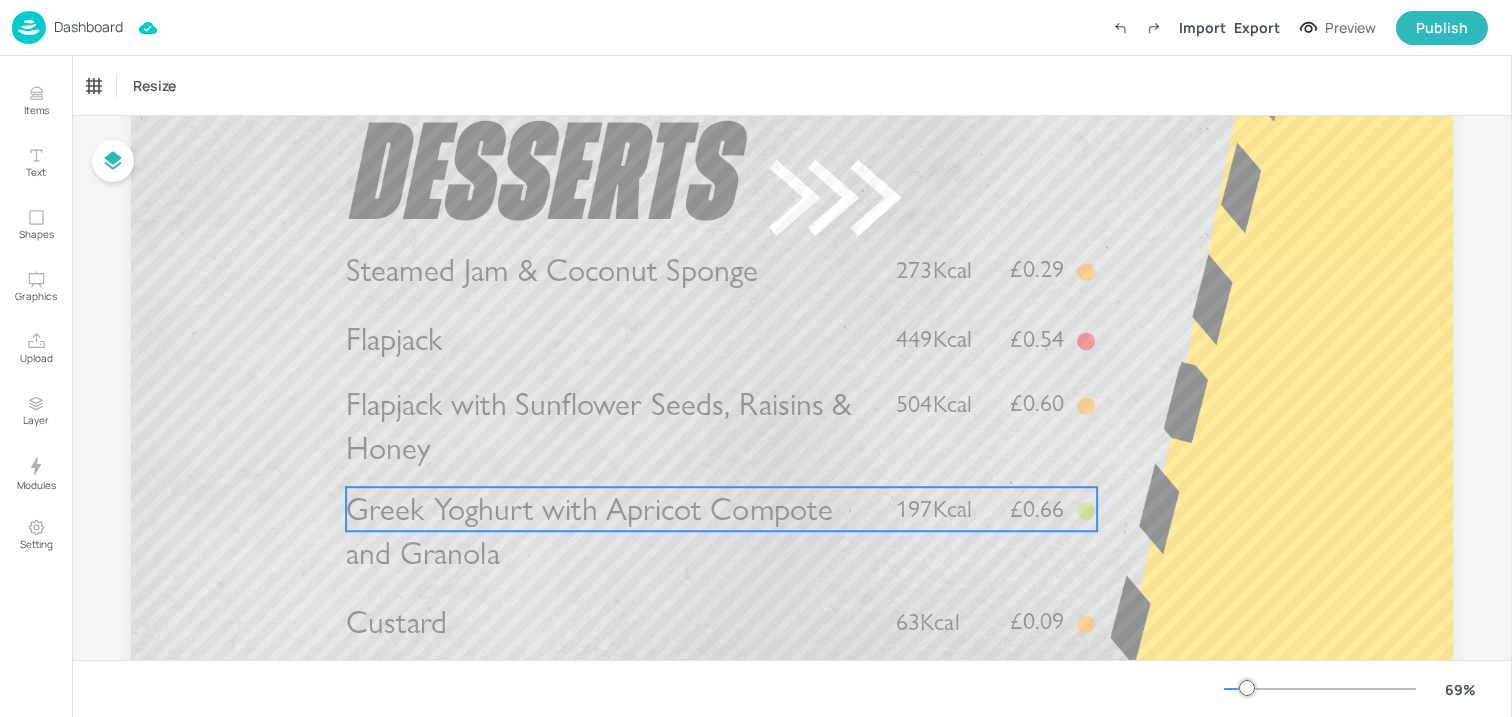 scroll, scrollTop: 184, scrollLeft: 0, axis: vertical 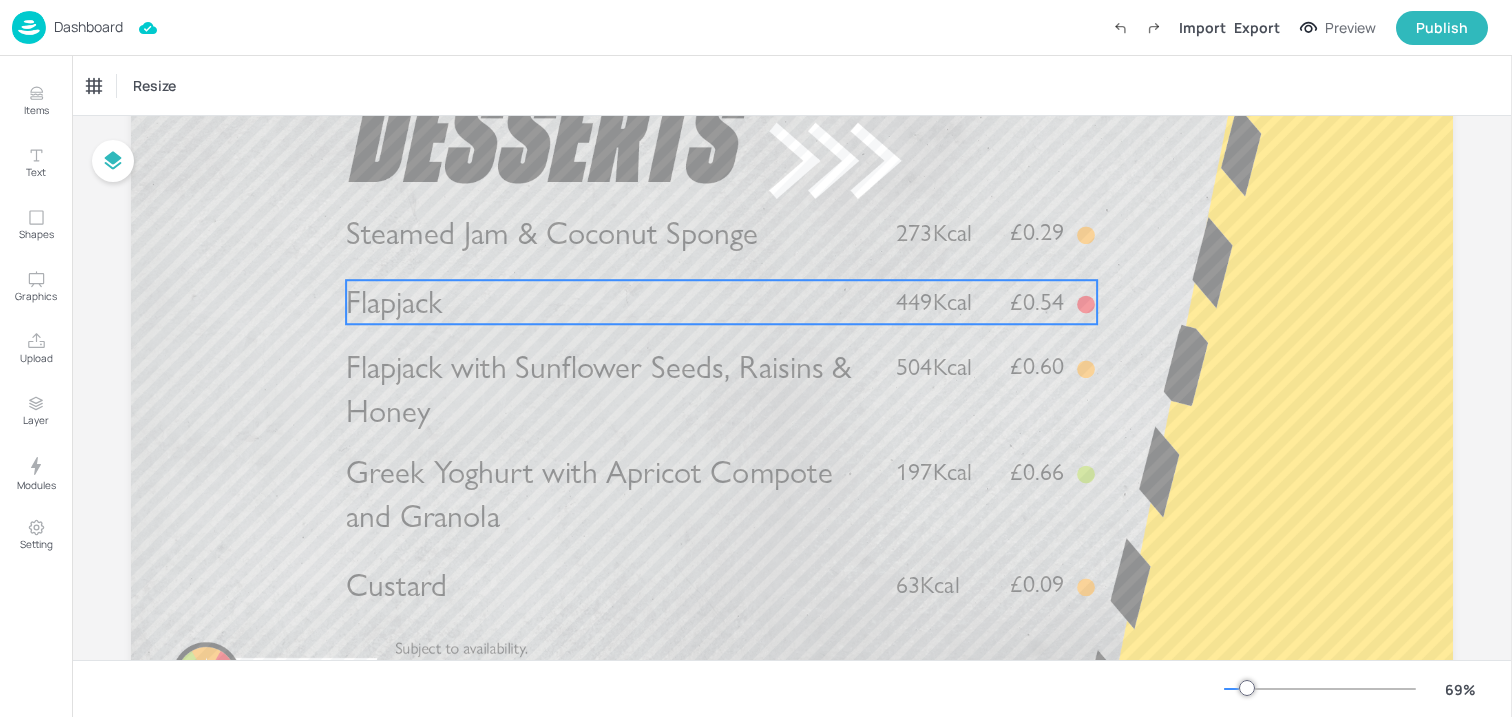 click on "Flapjack" at bounding box center [608, 302] 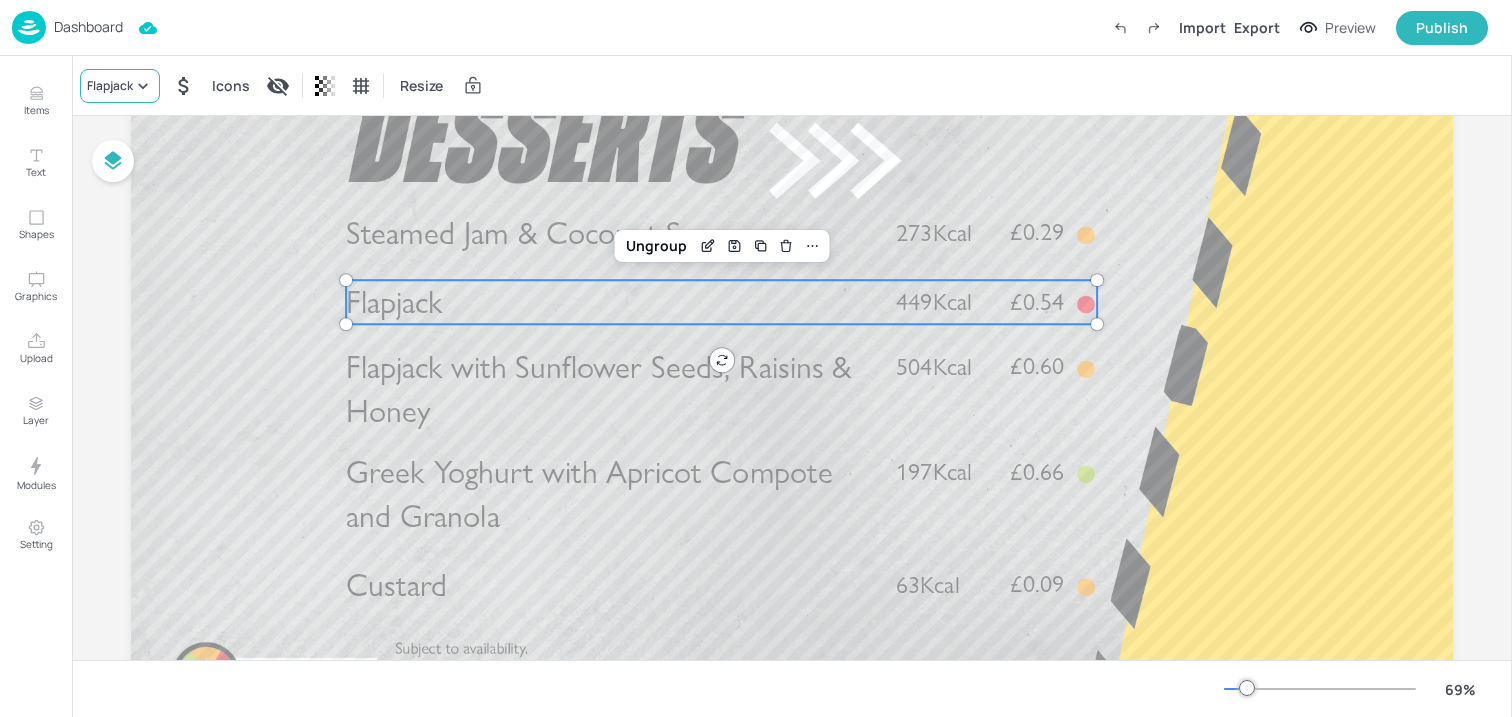 click on "Flapjack" at bounding box center [110, 86] 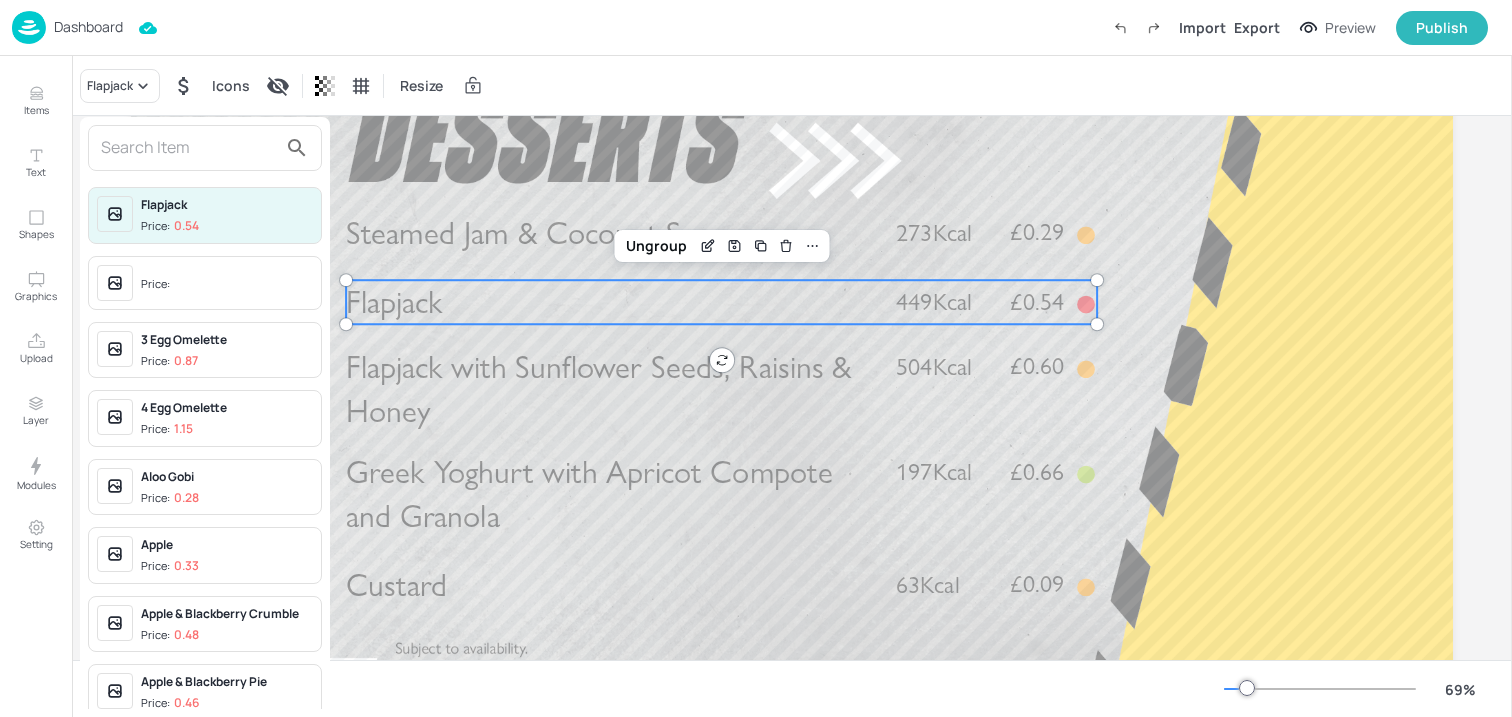 click at bounding box center (189, 148) 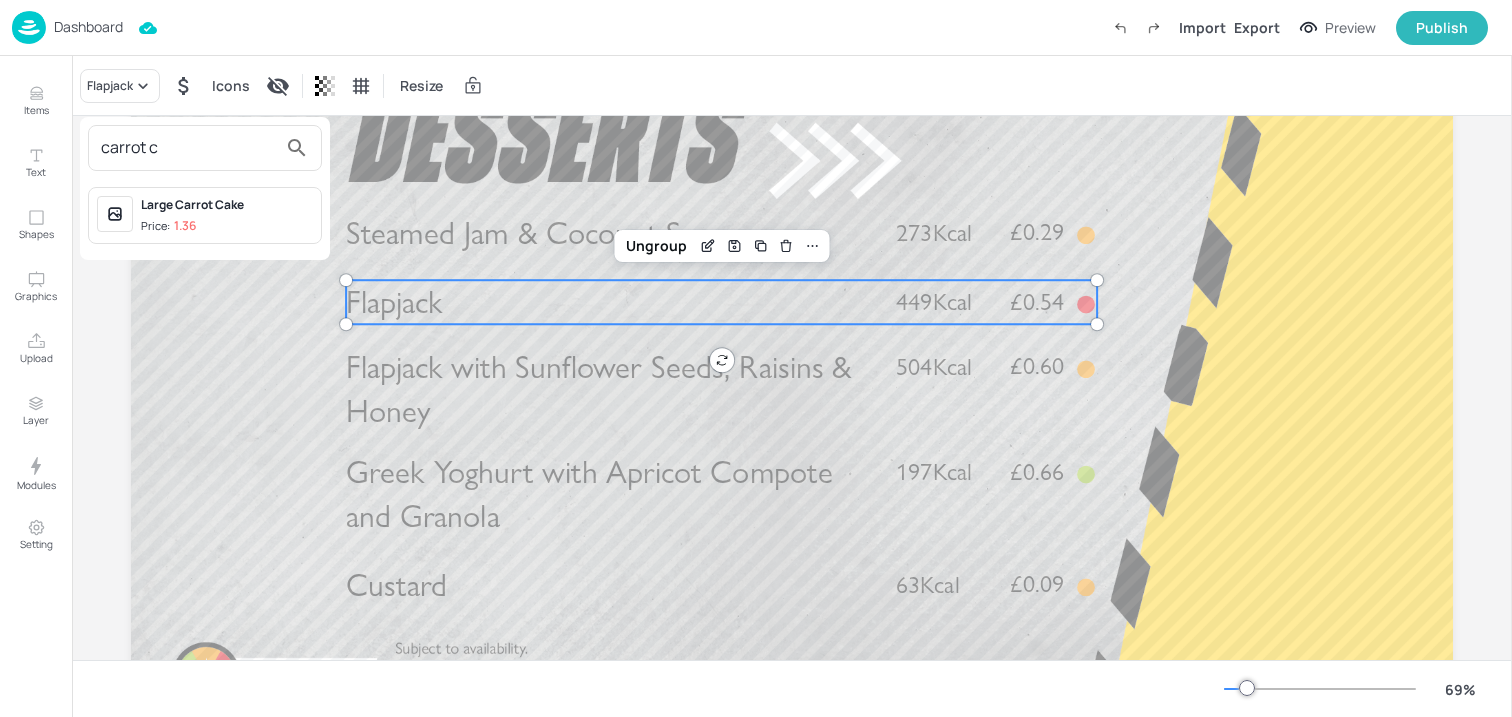 type on "carrot c" 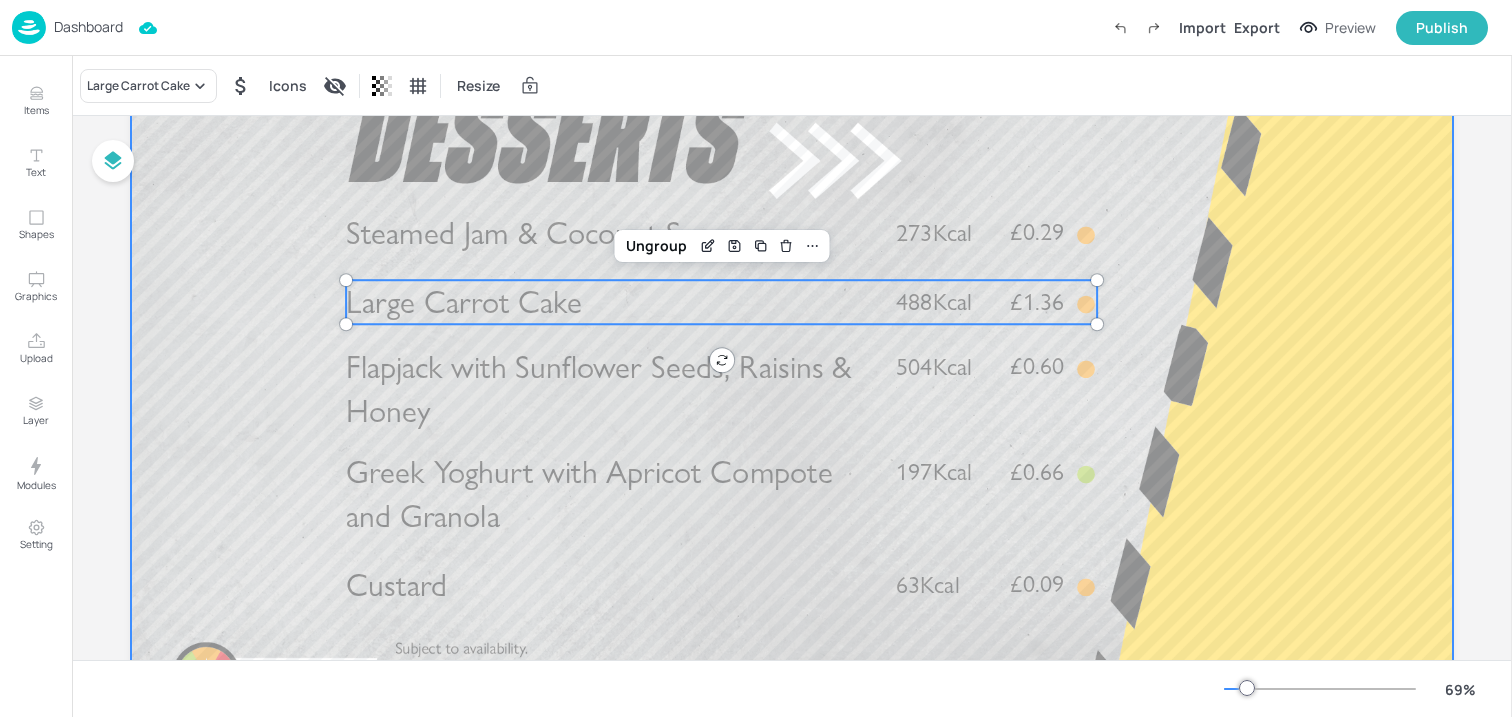click at bounding box center (792, 368) 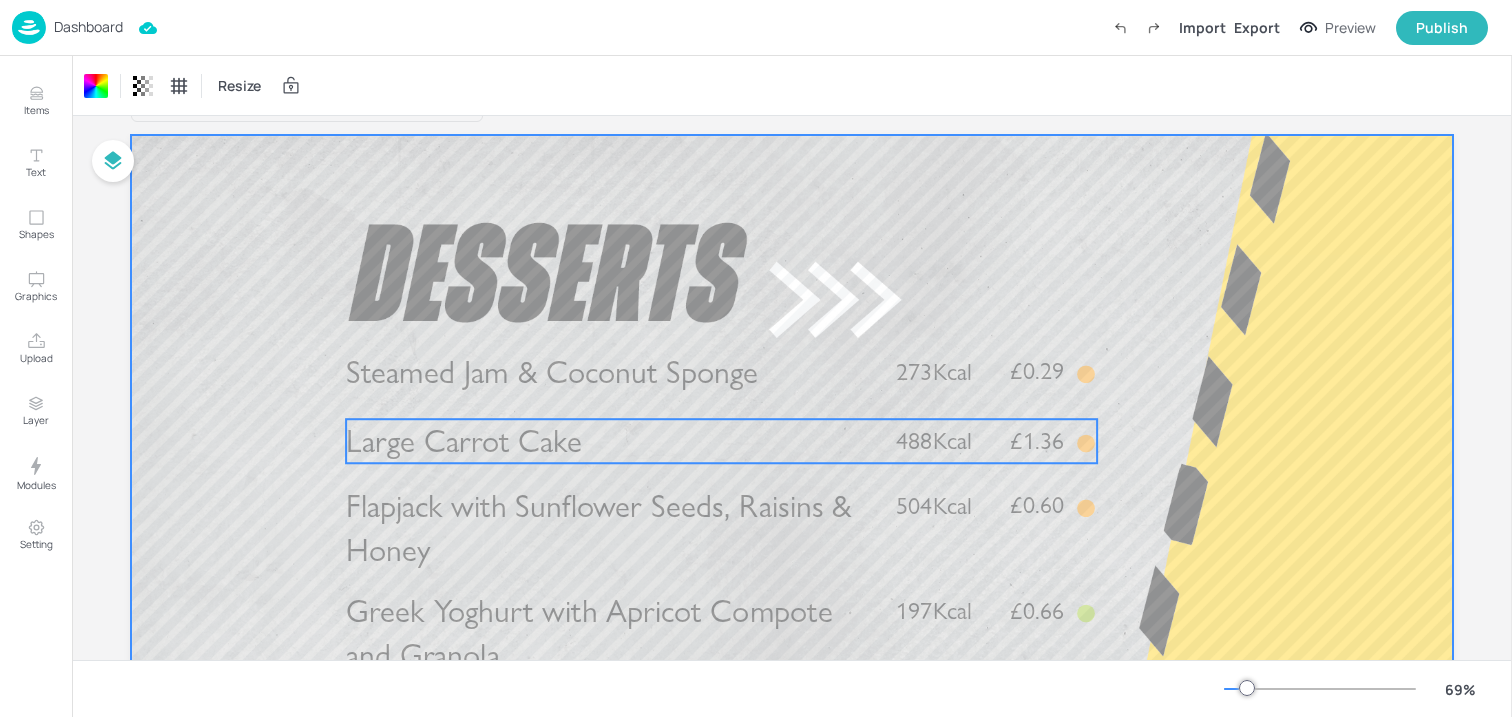 scroll, scrollTop: 0, scrollLeft: 0, axis: both 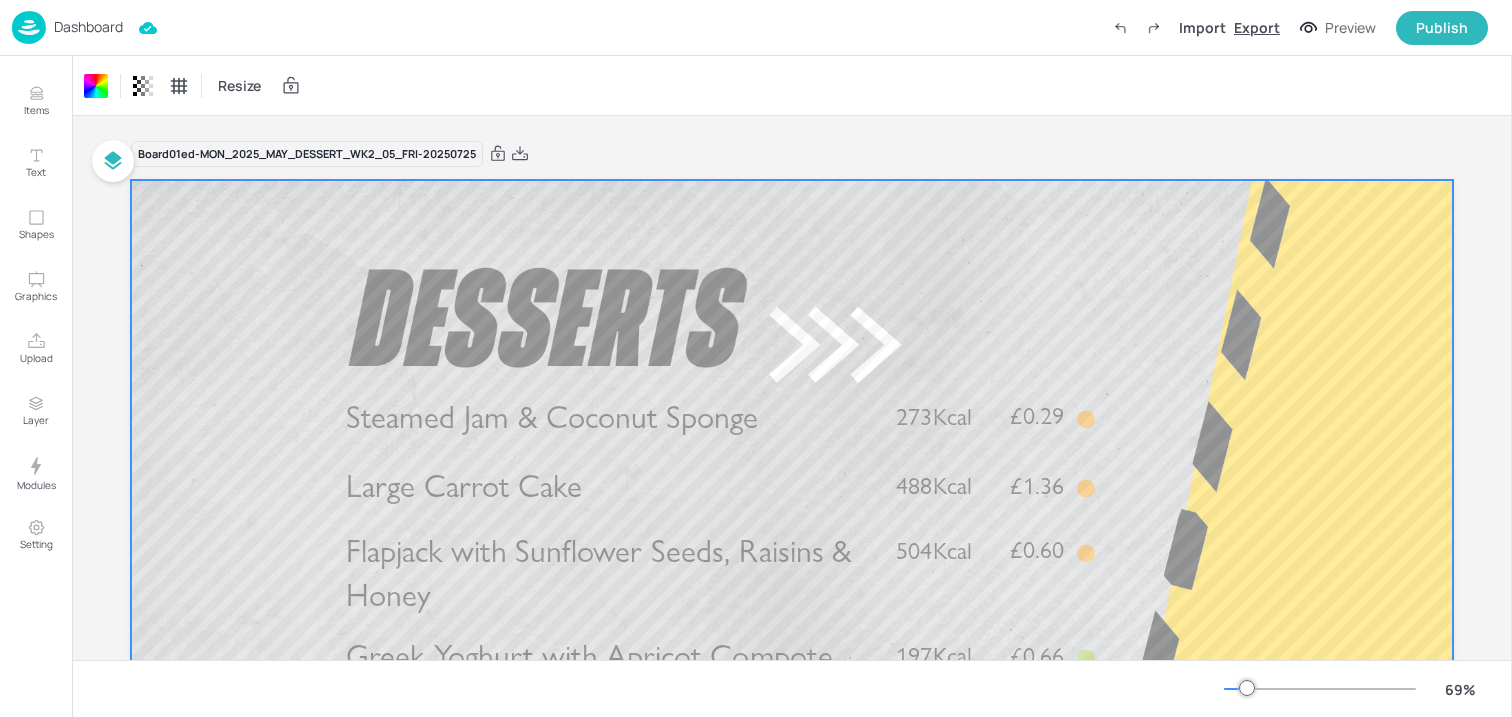 click on "Export" at bounding box center (1257, 27) 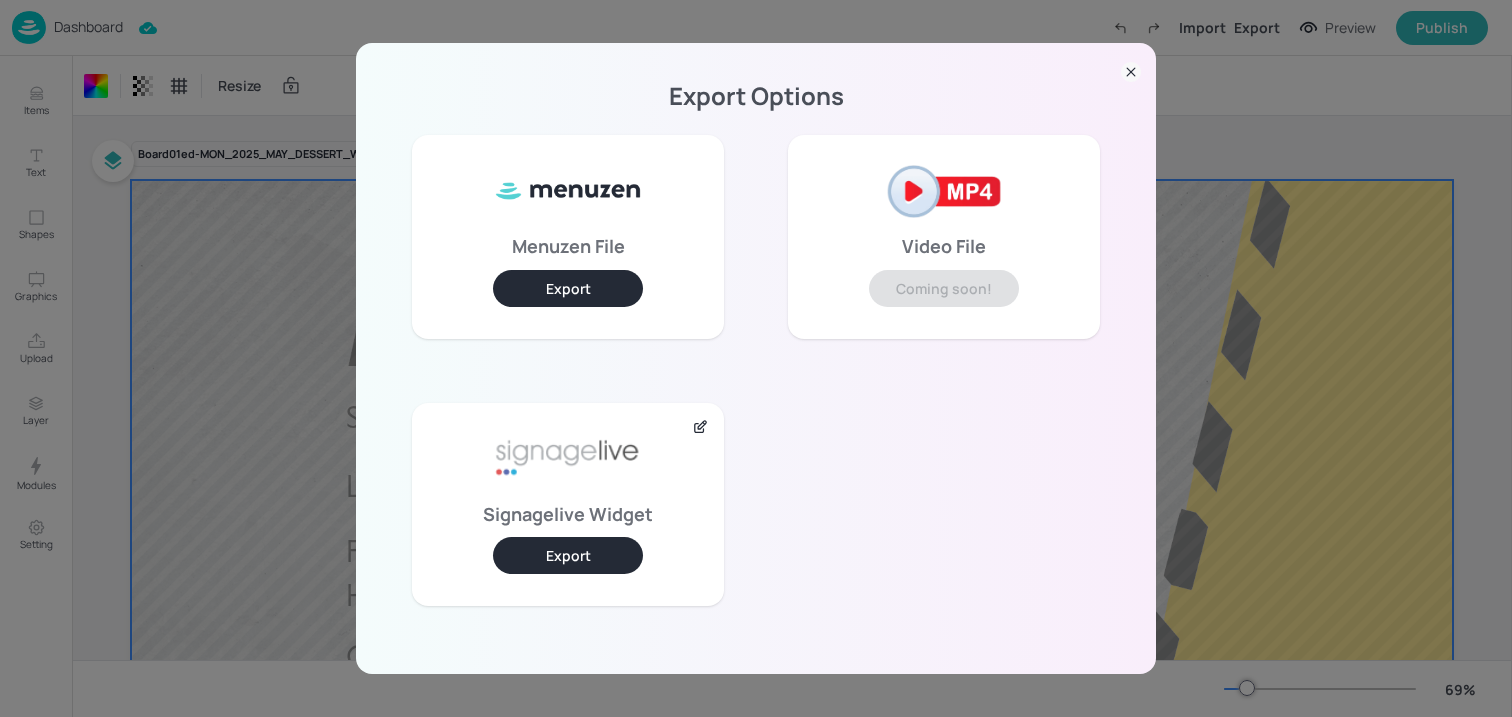 click on "Export" at bounding box center (568, 555) 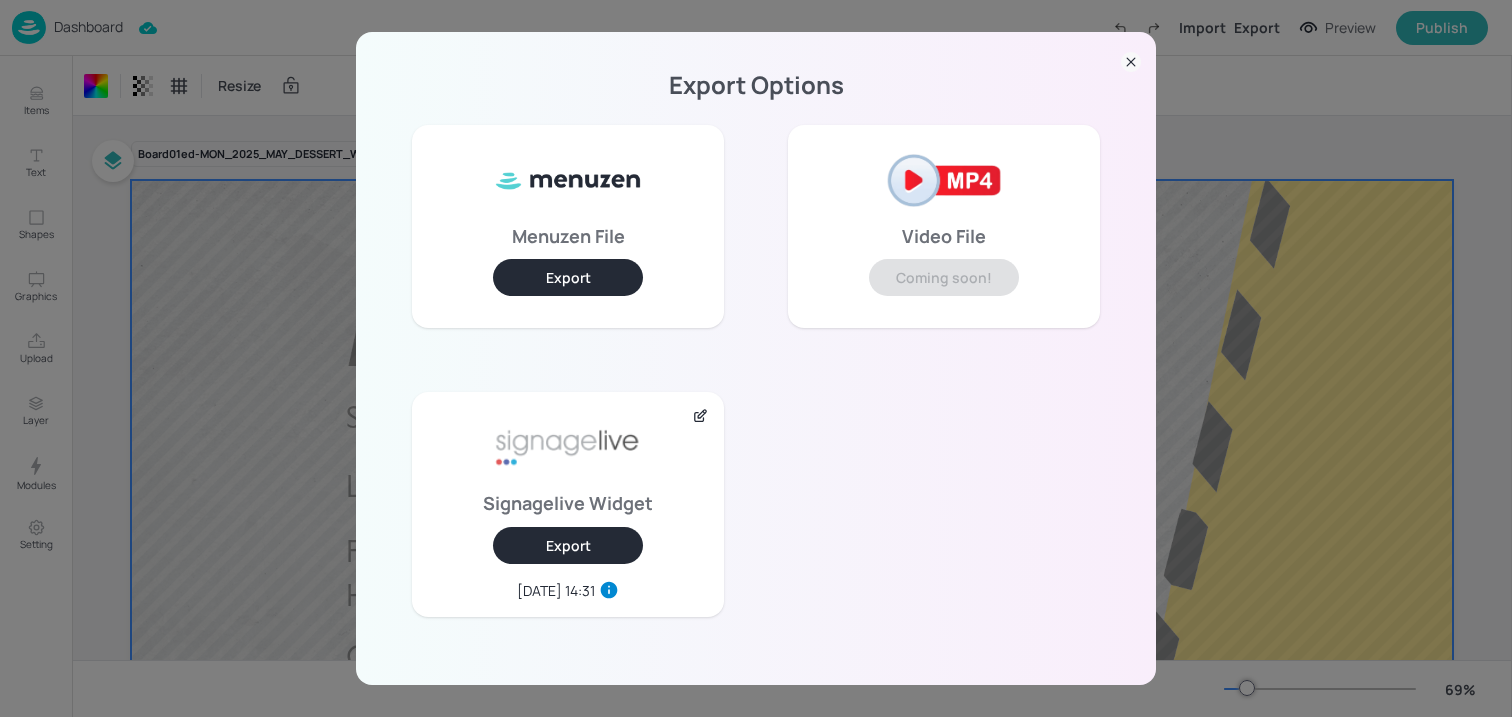 click on "Export Options Menuzen File Export Video File Coming soon! Signagelive Widget Export 2025-07-25, 14:31" at bounding box center [756, 358] 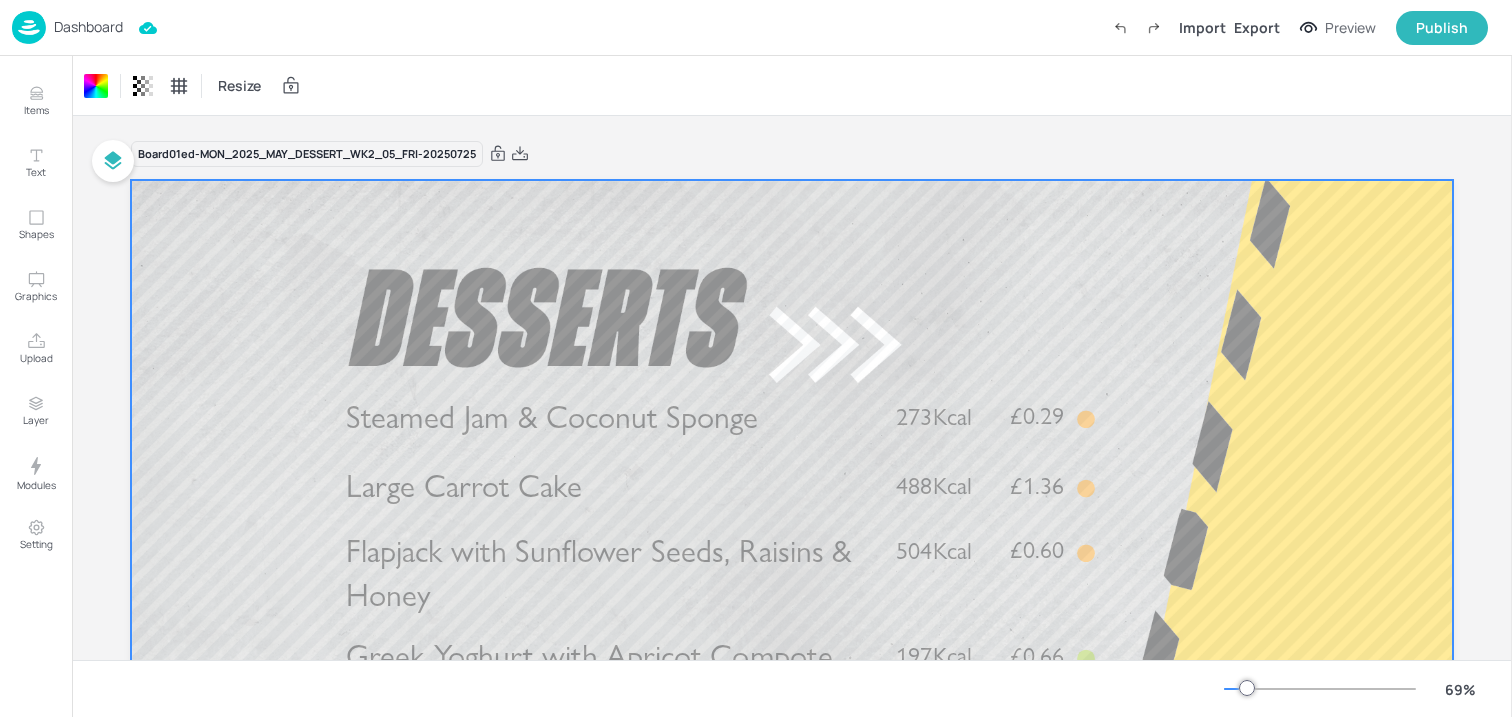 click on "Dashboard" at bounding box center (88, 27) 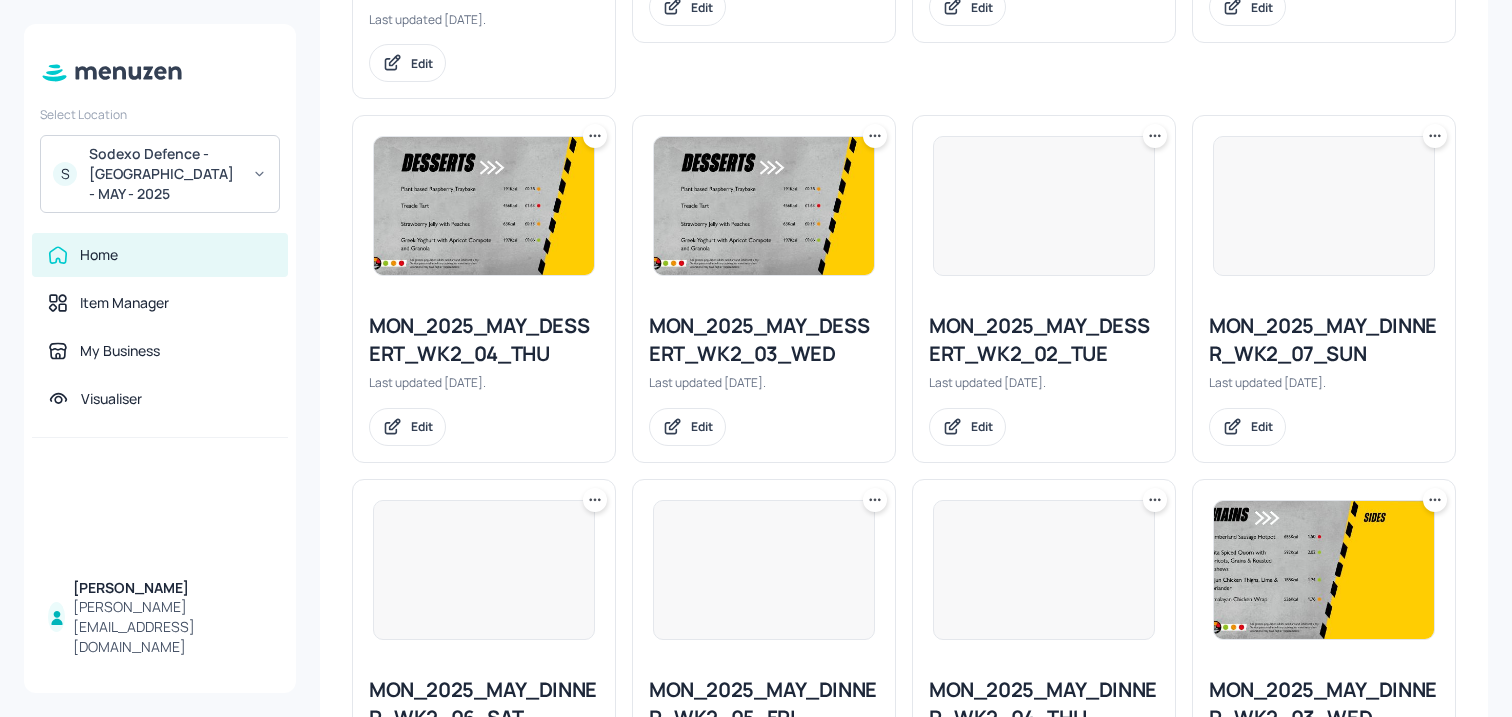 scroll, scrollTop: 2335, scrollLeft: 0, axis: vertical 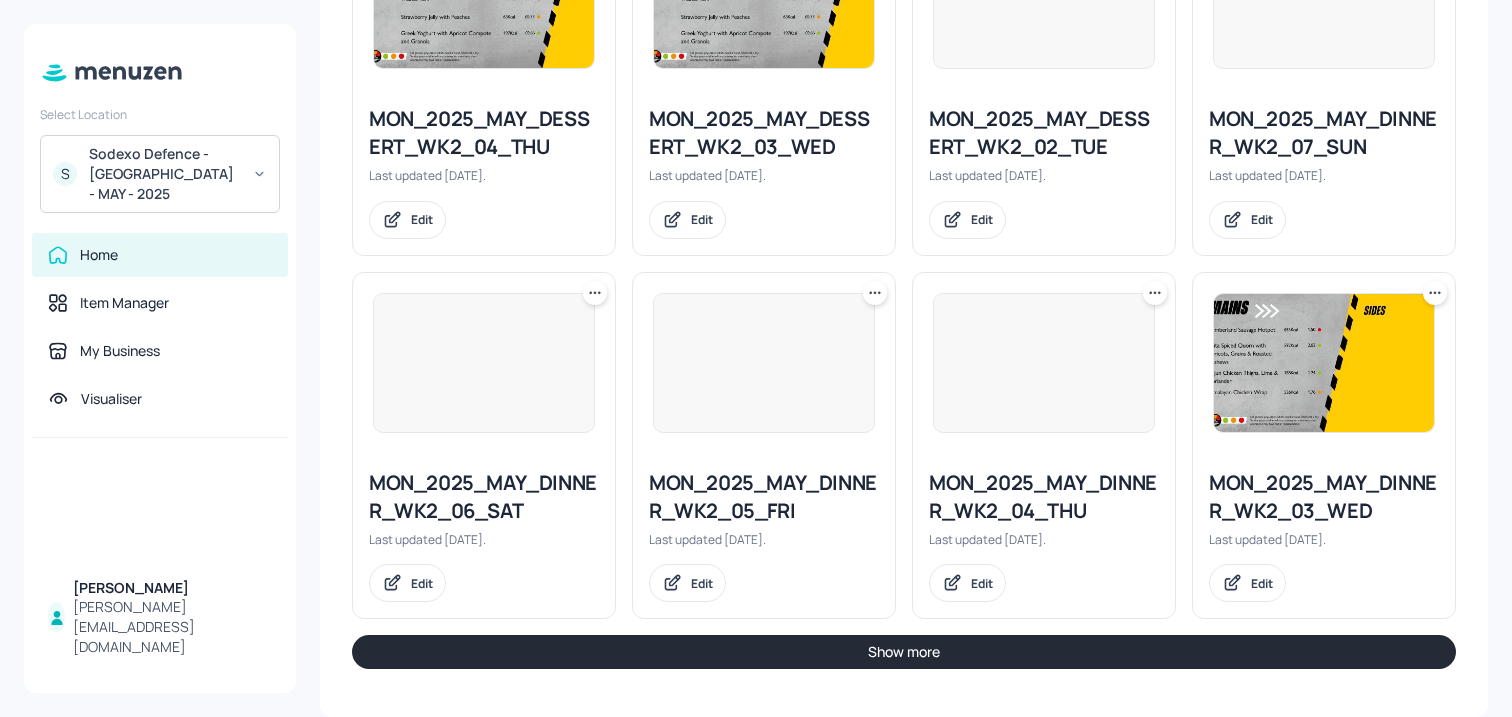 click on "Show more" at bounding box center (904, 652) 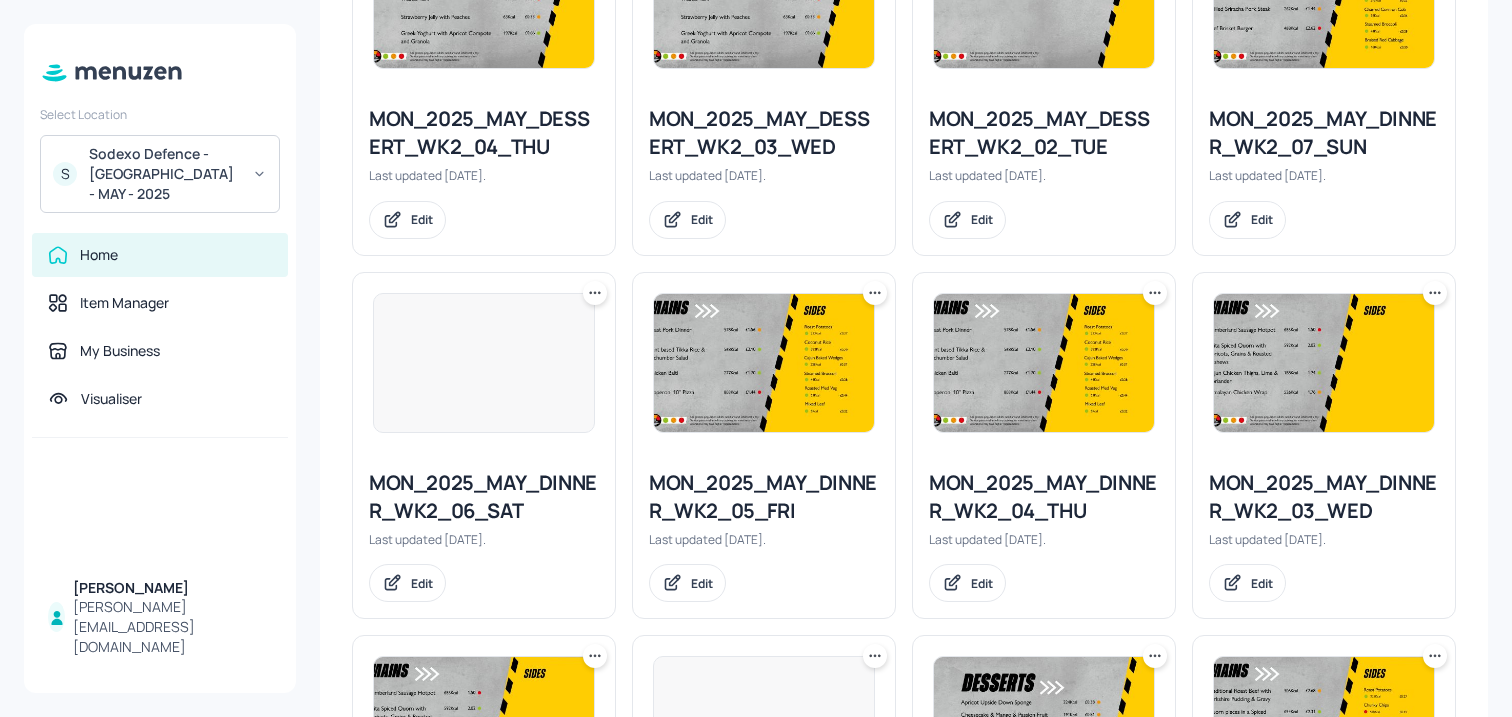 click 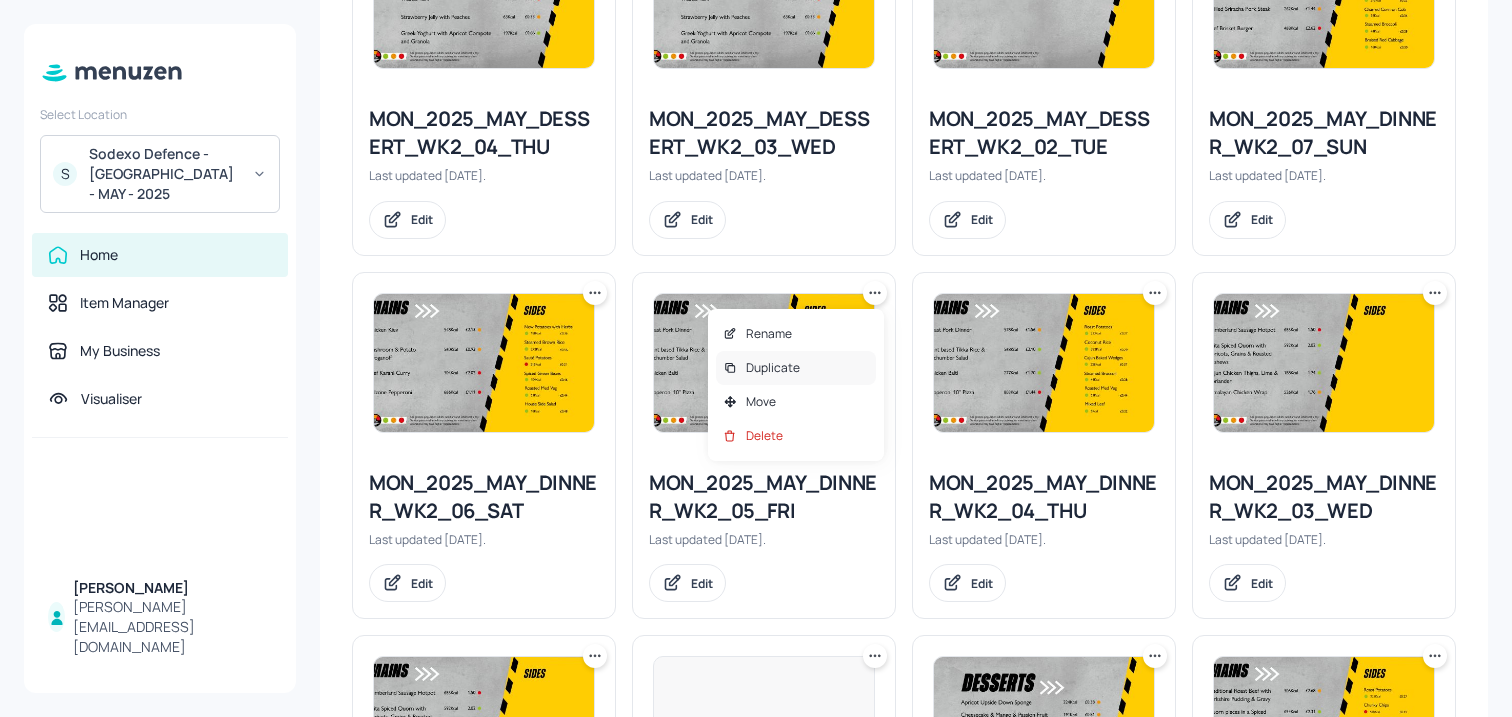 click on "Duplicate" at bounding box center (796, 368) 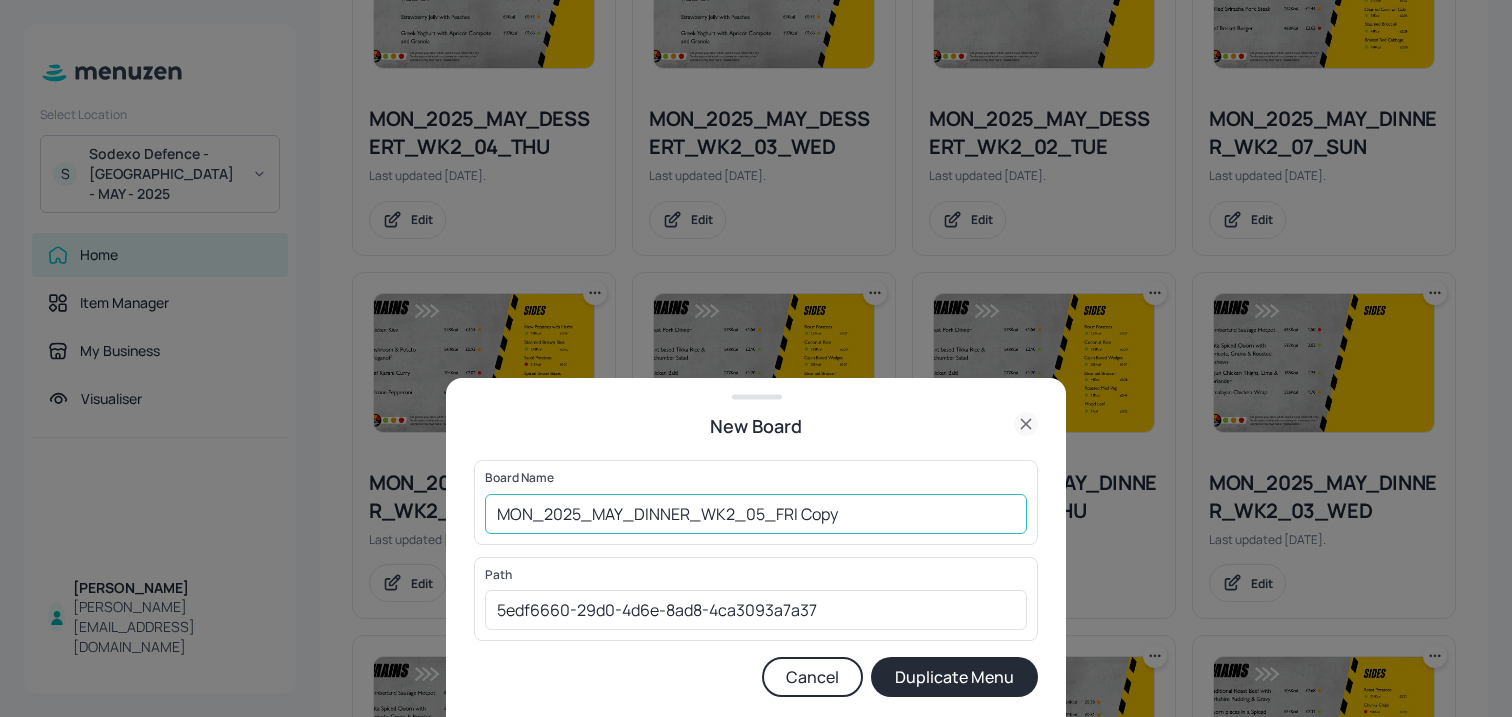 click on "MON_2025_MAY_DINNER_WK2_05_FRI Copy" at bounding box center [756, 514] 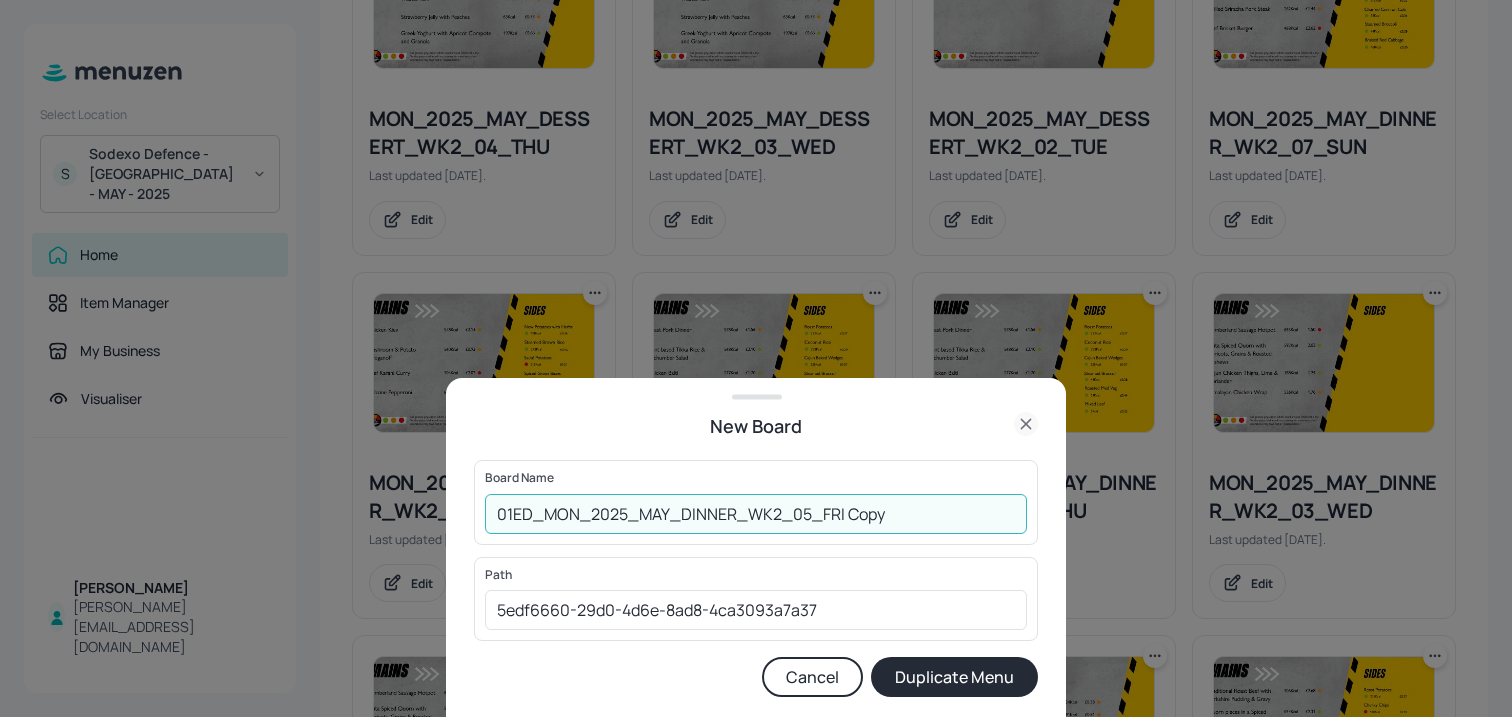 click on "01ED_MON_2025_MAY_DINNER_WK2_05_FRI Copy" at bounding box center (756, 514) 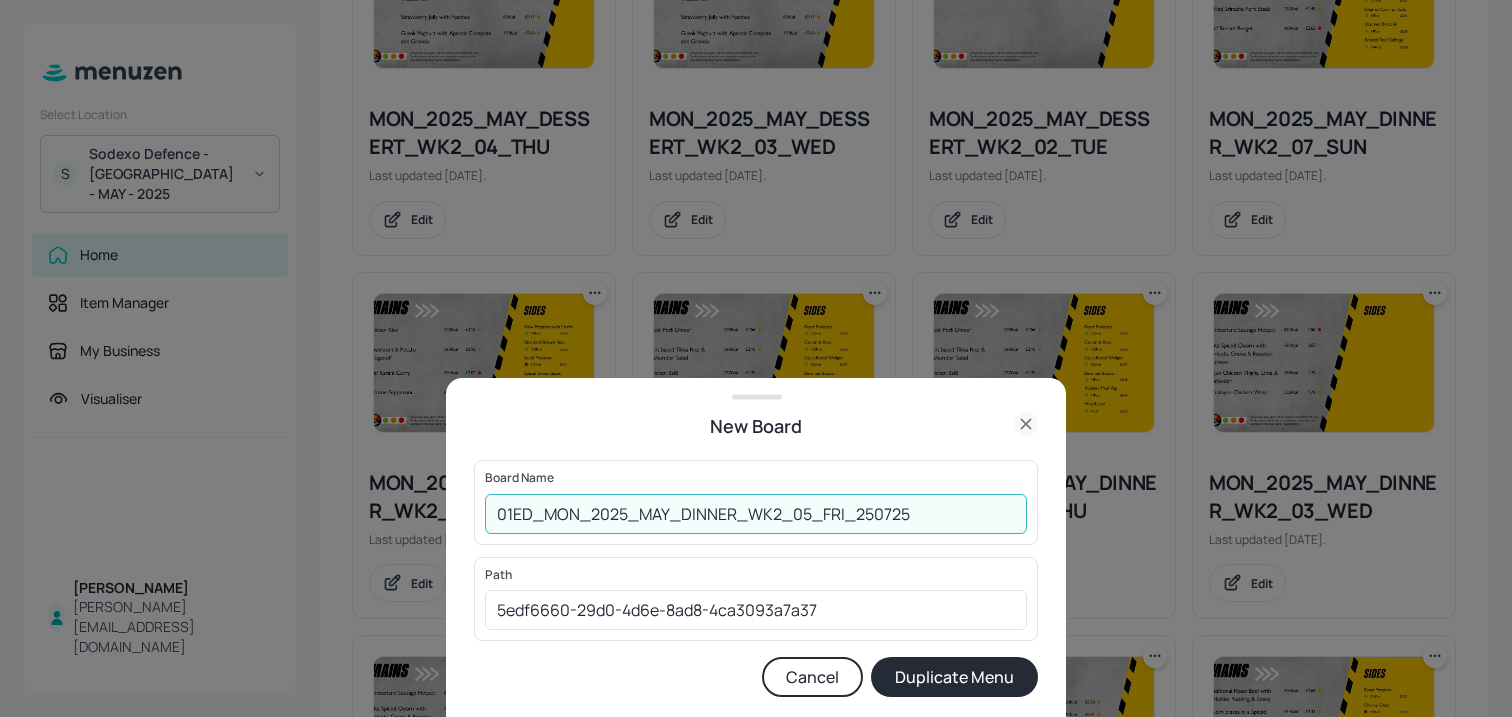 type on "01ED_MON_2025_MAY_DINNER_WK2_05_FRI_250725" 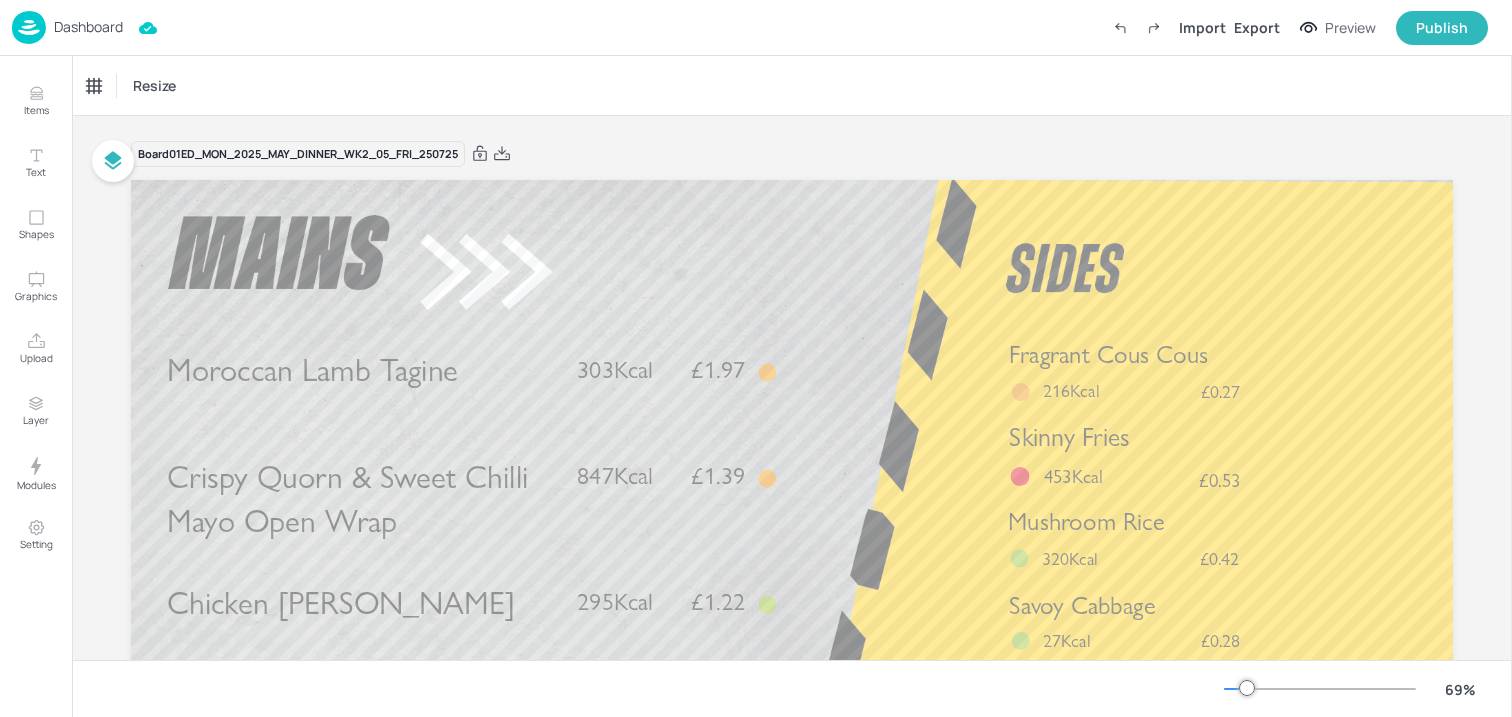 scroll, scrollTop: 0, scrollLeft: 0, axis: both 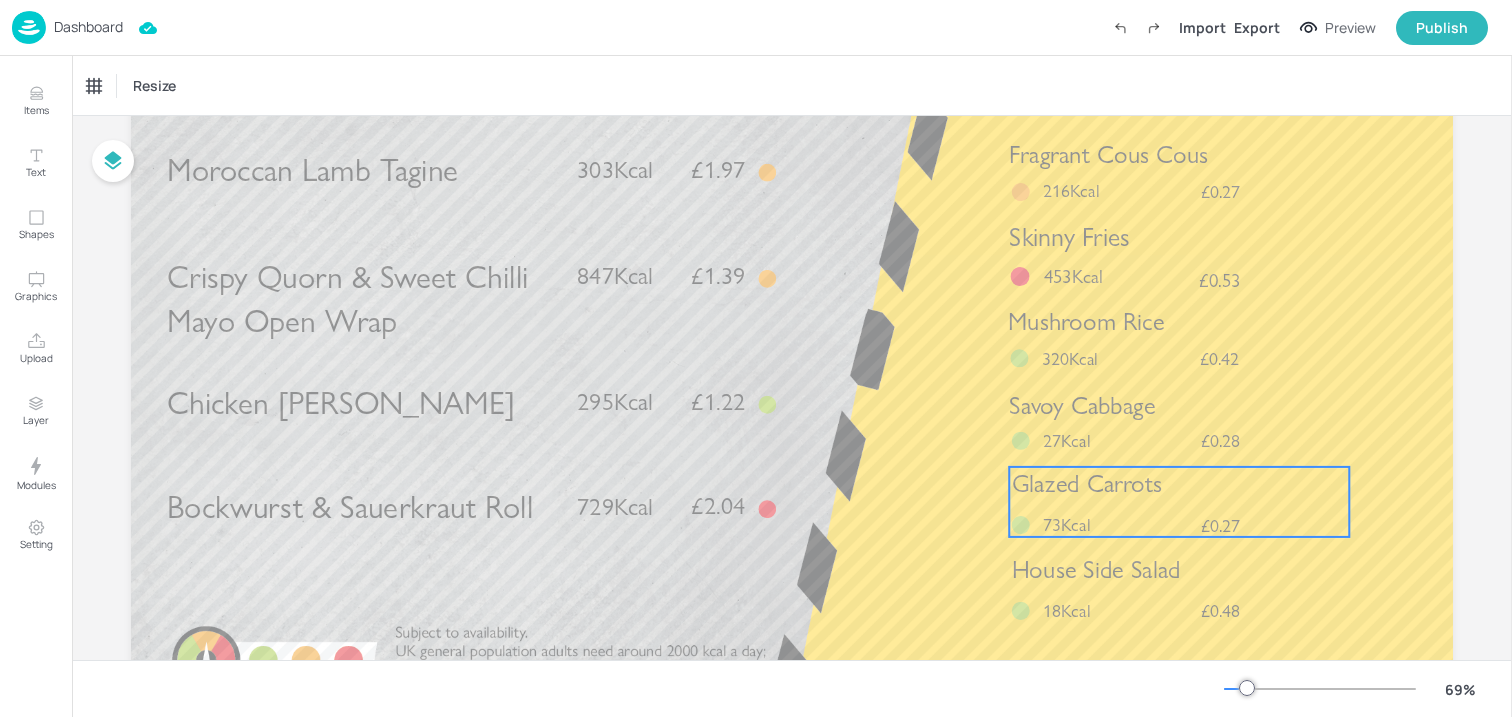 click on "Glazed Carrots" at bounding box center [1087, 484] 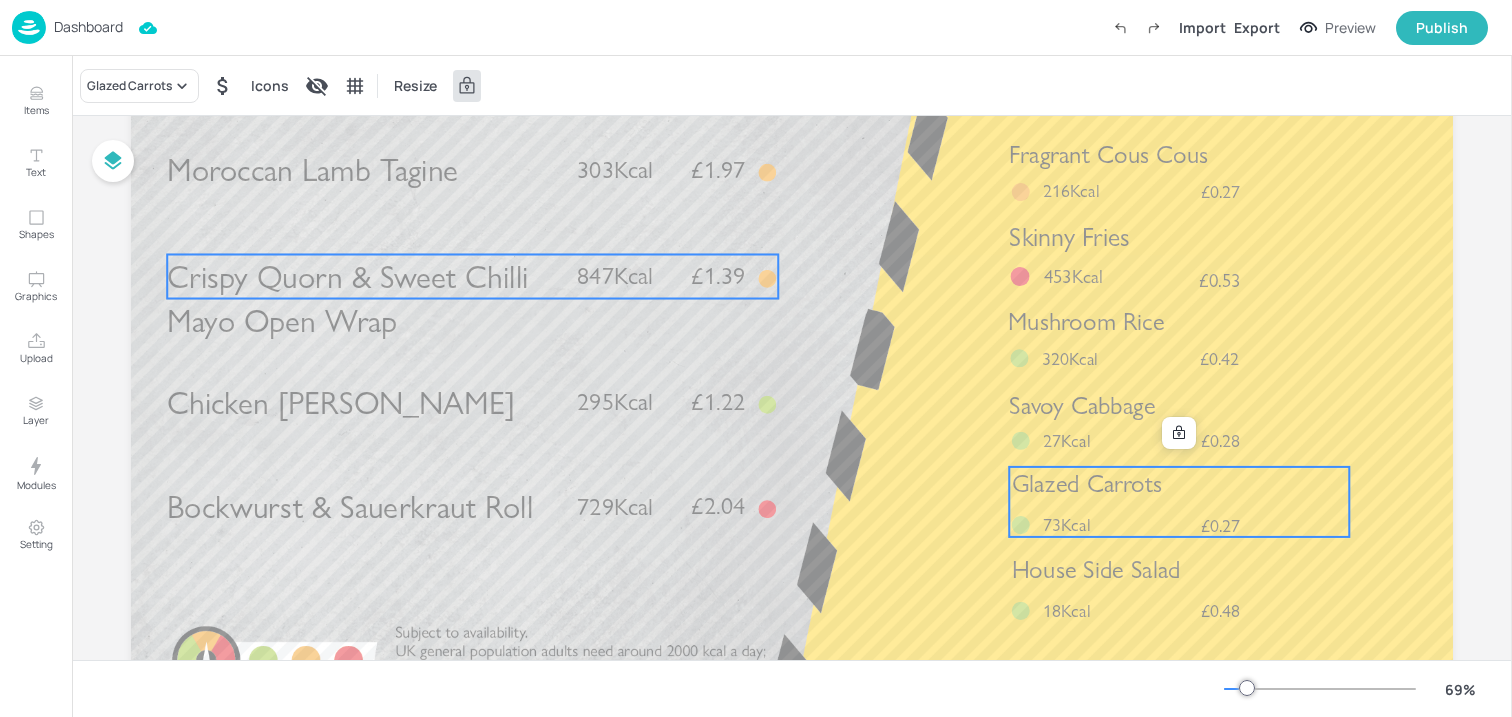 click on "Crispy Quorn & Sweet Chilli Mayo Open Wrap" at bounding box center [347, 298] 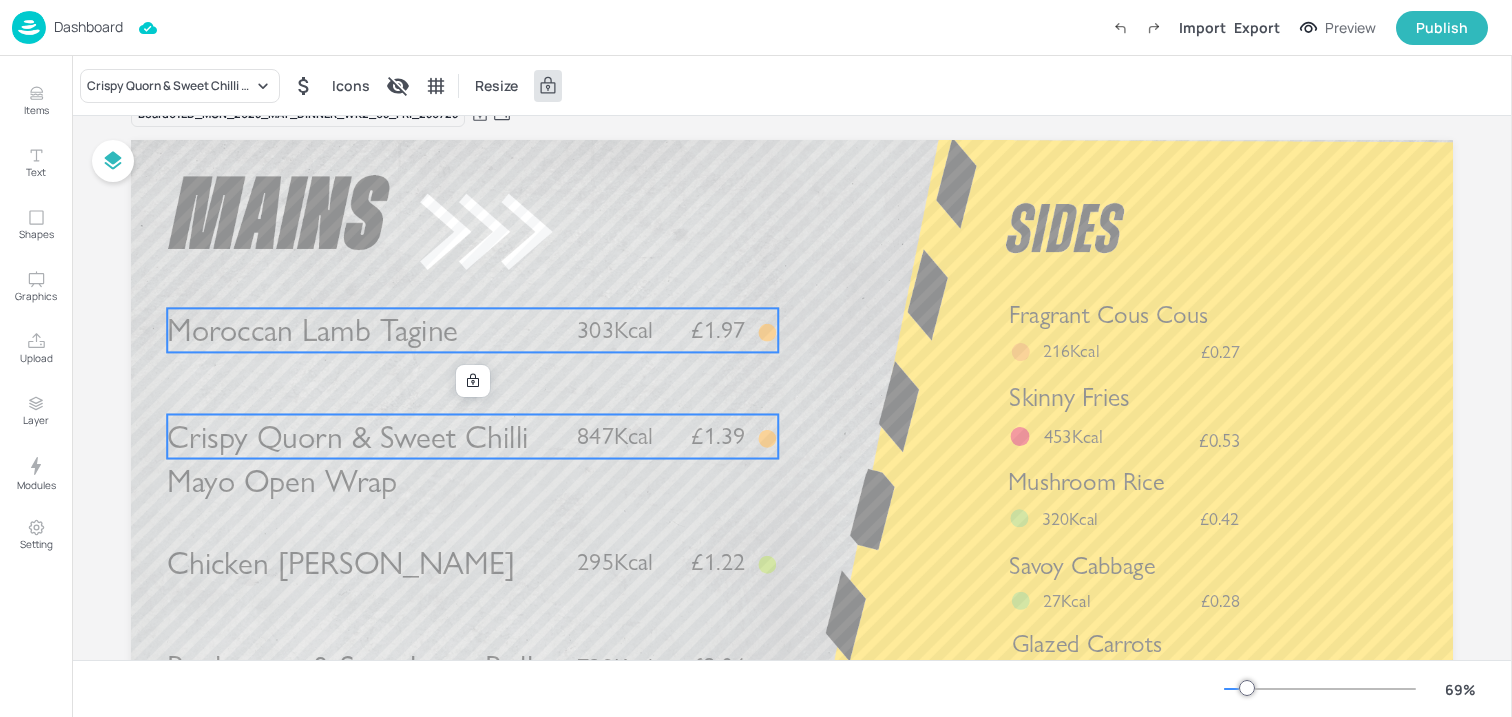 scroll, scrollTop: 29, scrollLeft: 0, axis: vertical 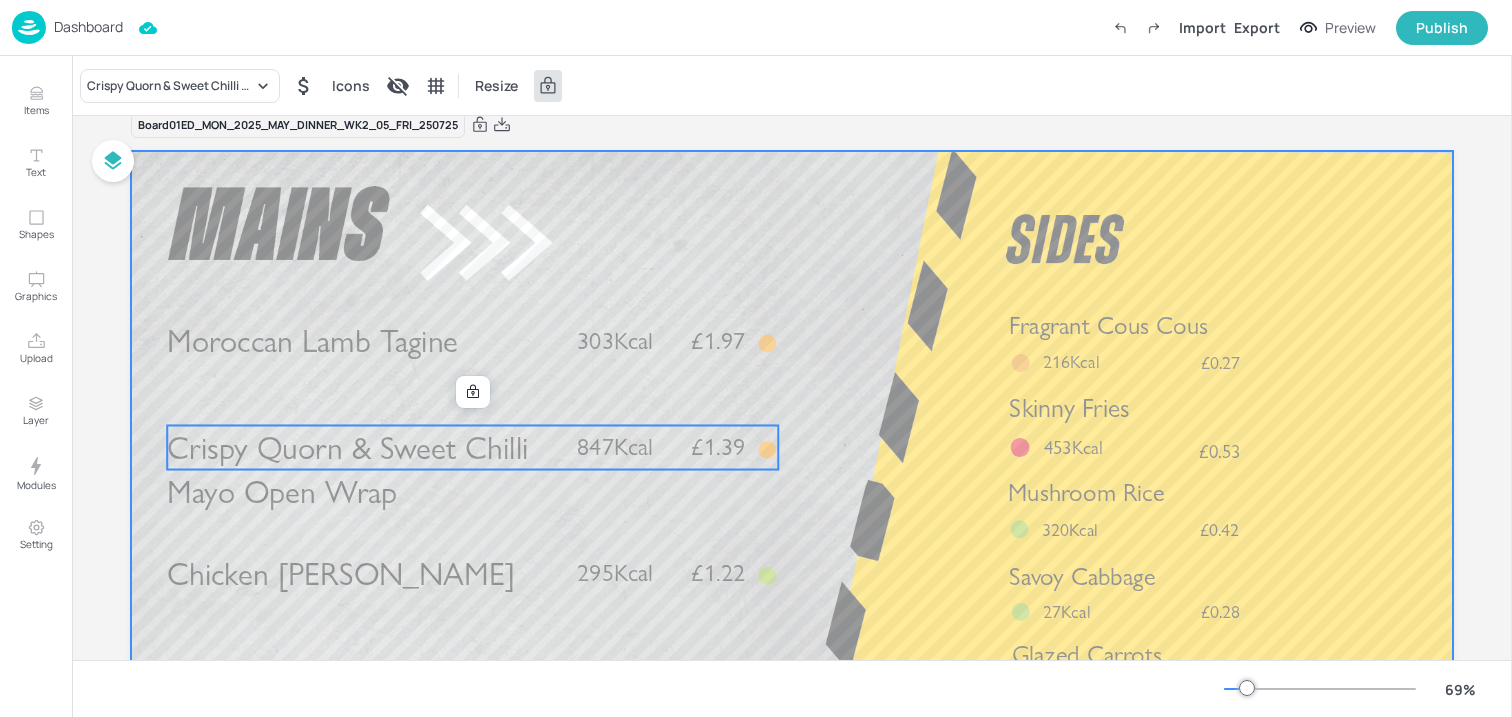 click at bounding box center [792, 523] 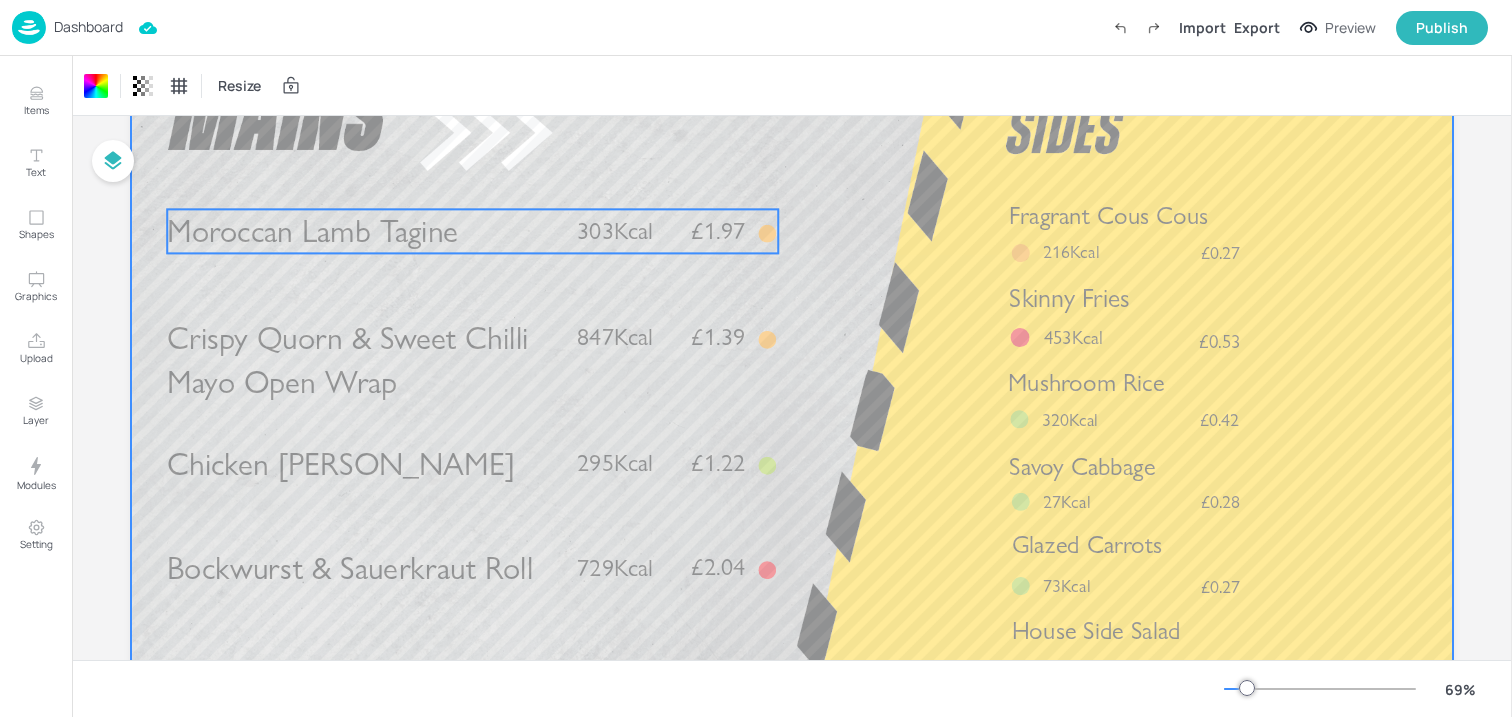 scroll, scrollTop: 153, scrollLeft: 0, axis: vertical 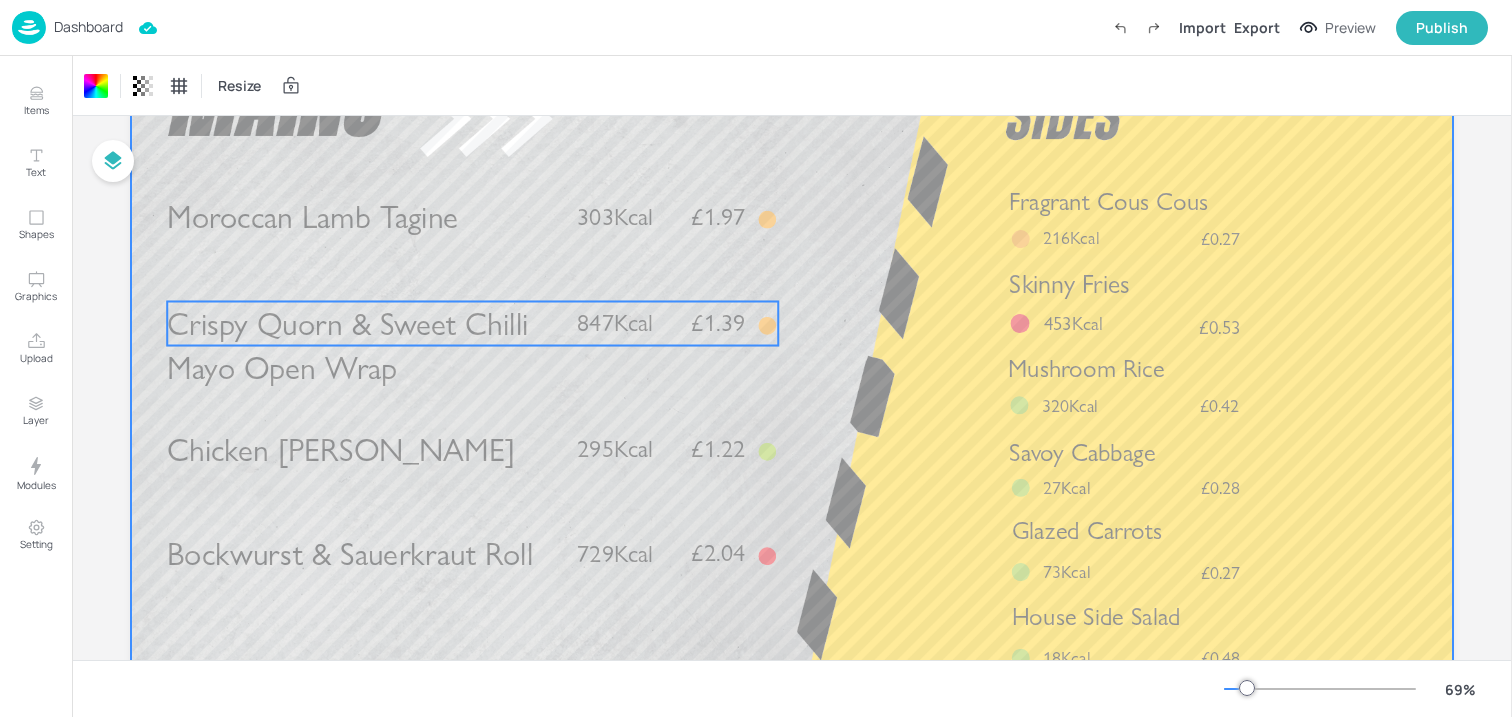 click on "Crispy Quorn & Sweet Chilli Mayo Open Wrap" at bounding box center [347, 345] 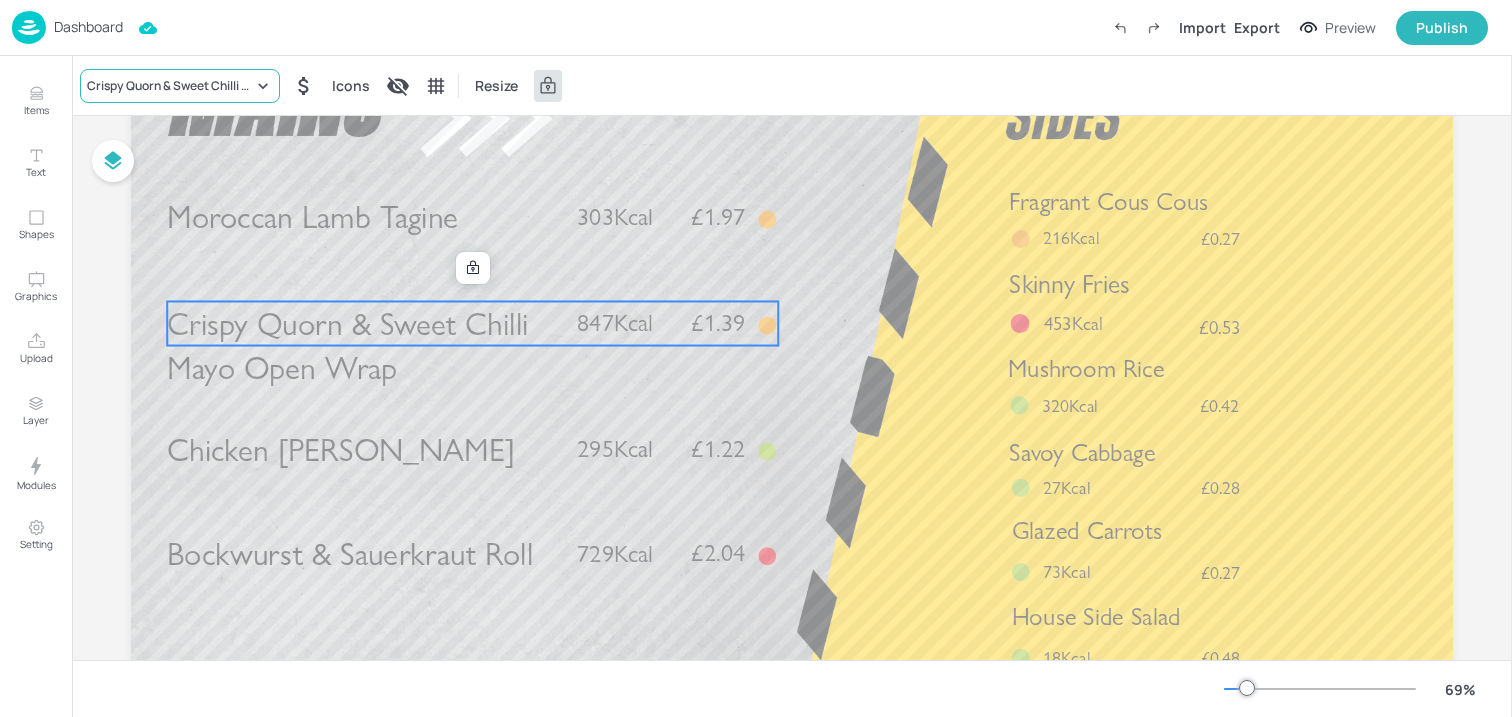 click on "Crispy Quorn & Sweet Chilli Mayo Open Wrap" at bounding box center [170, 86] 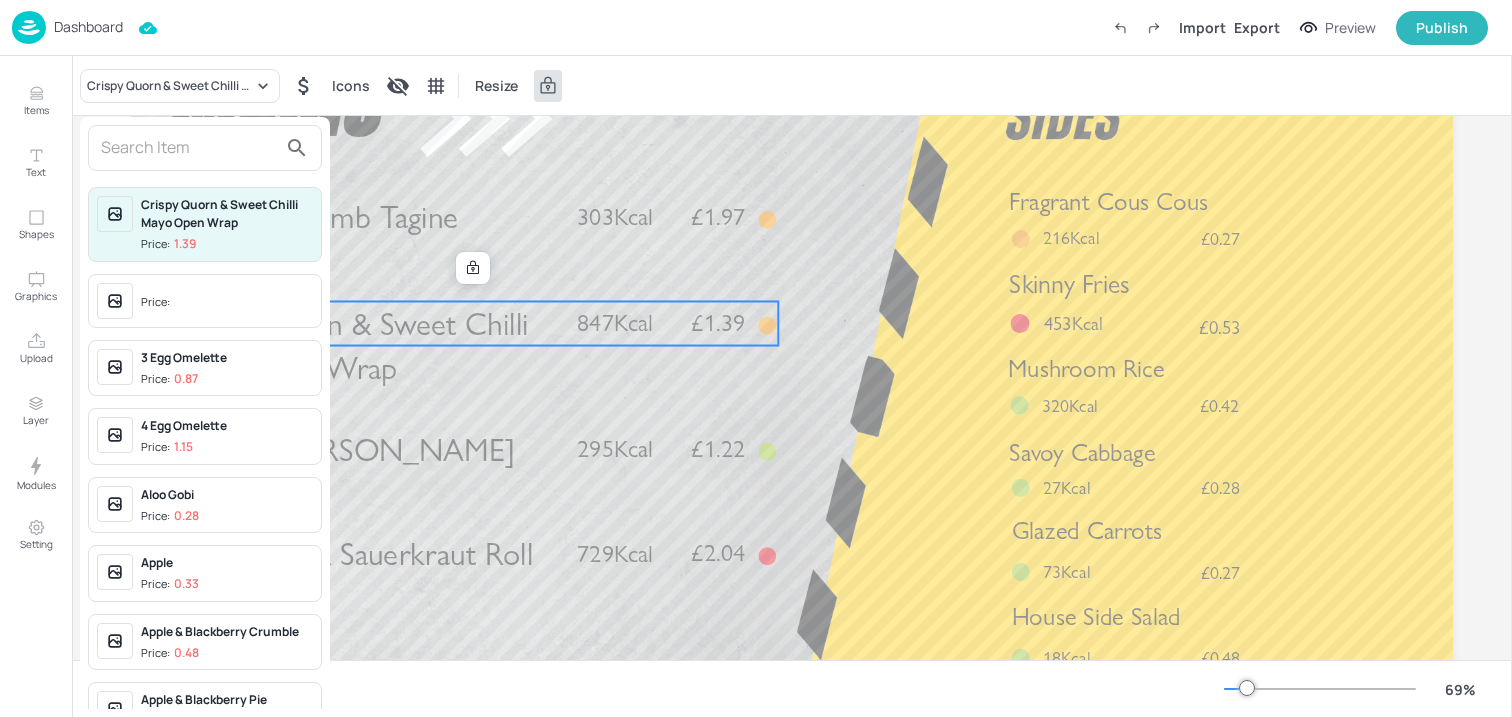 click at bounding box center [189, 148] 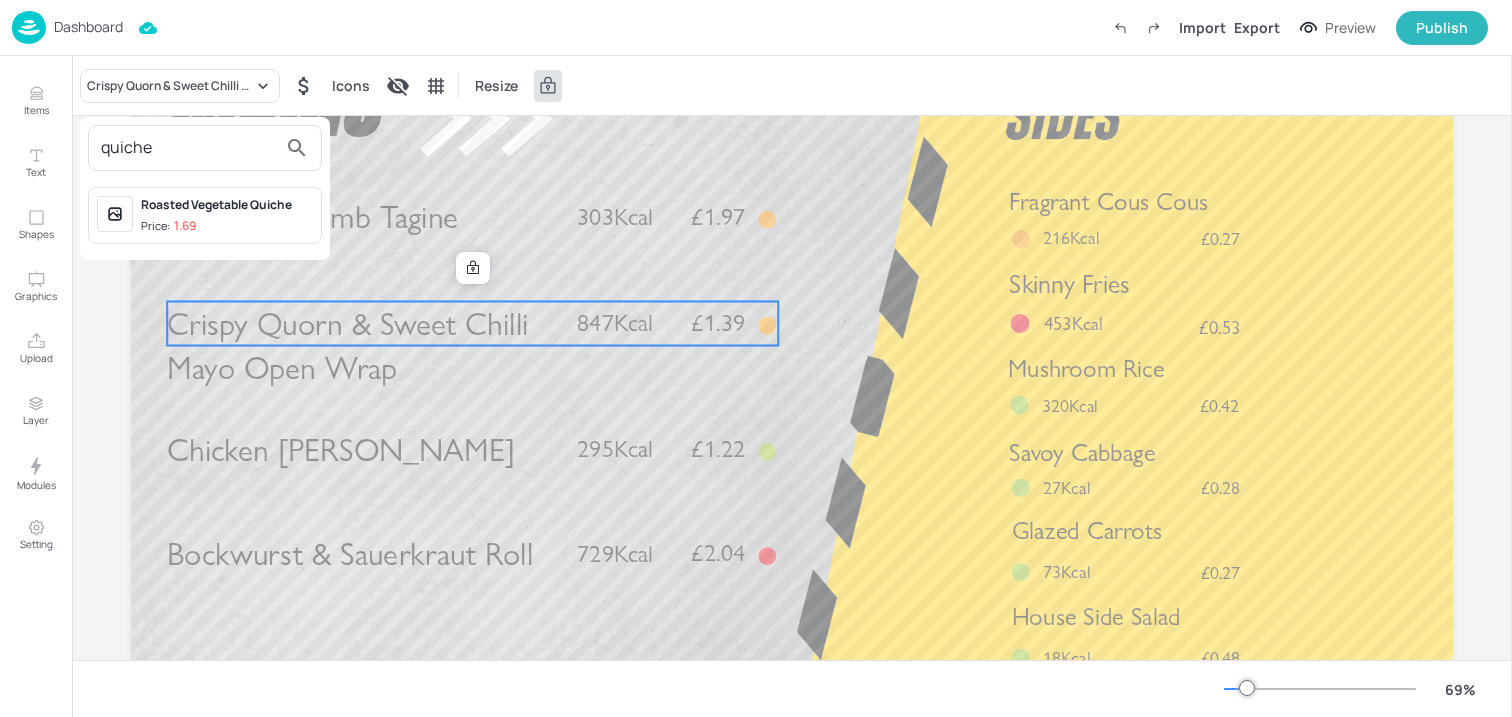 type on "quiche" 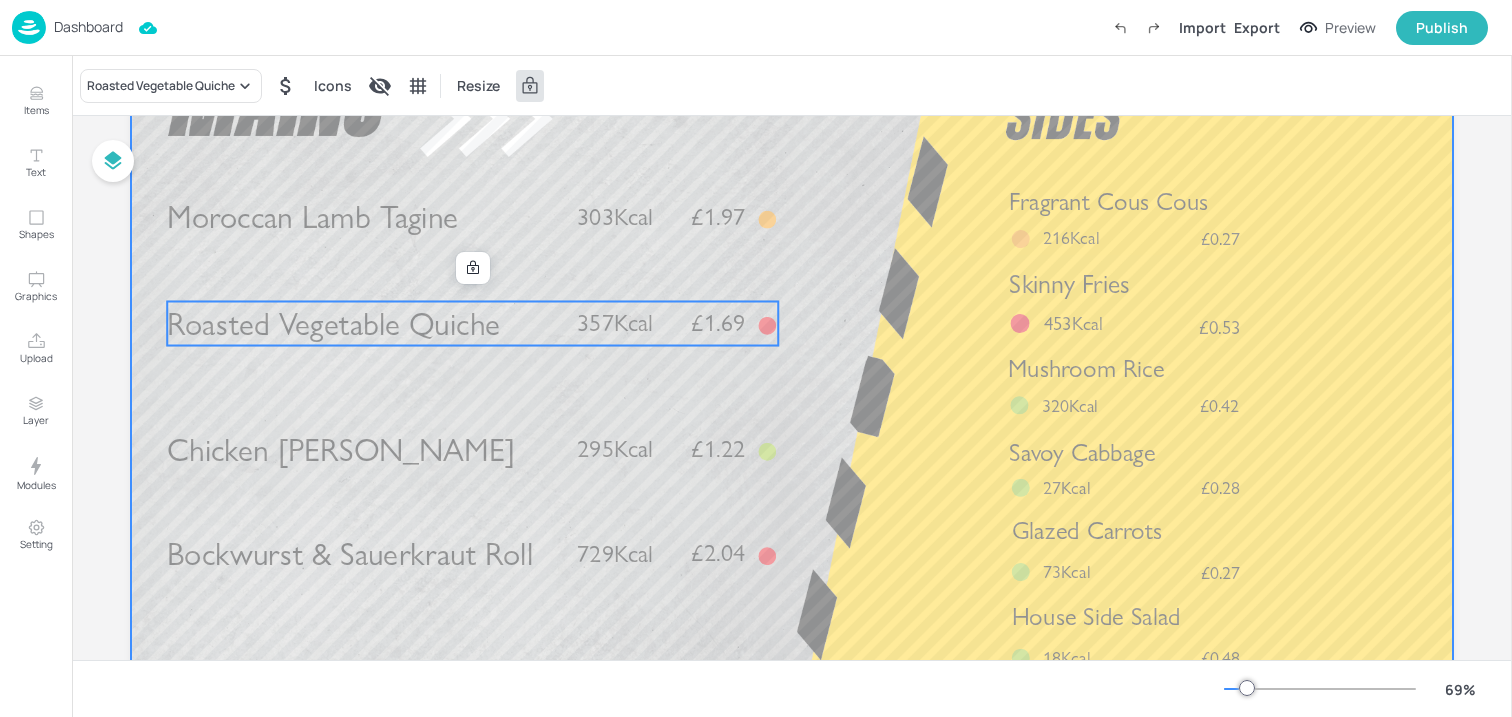 click at bounding box center [792, 399] 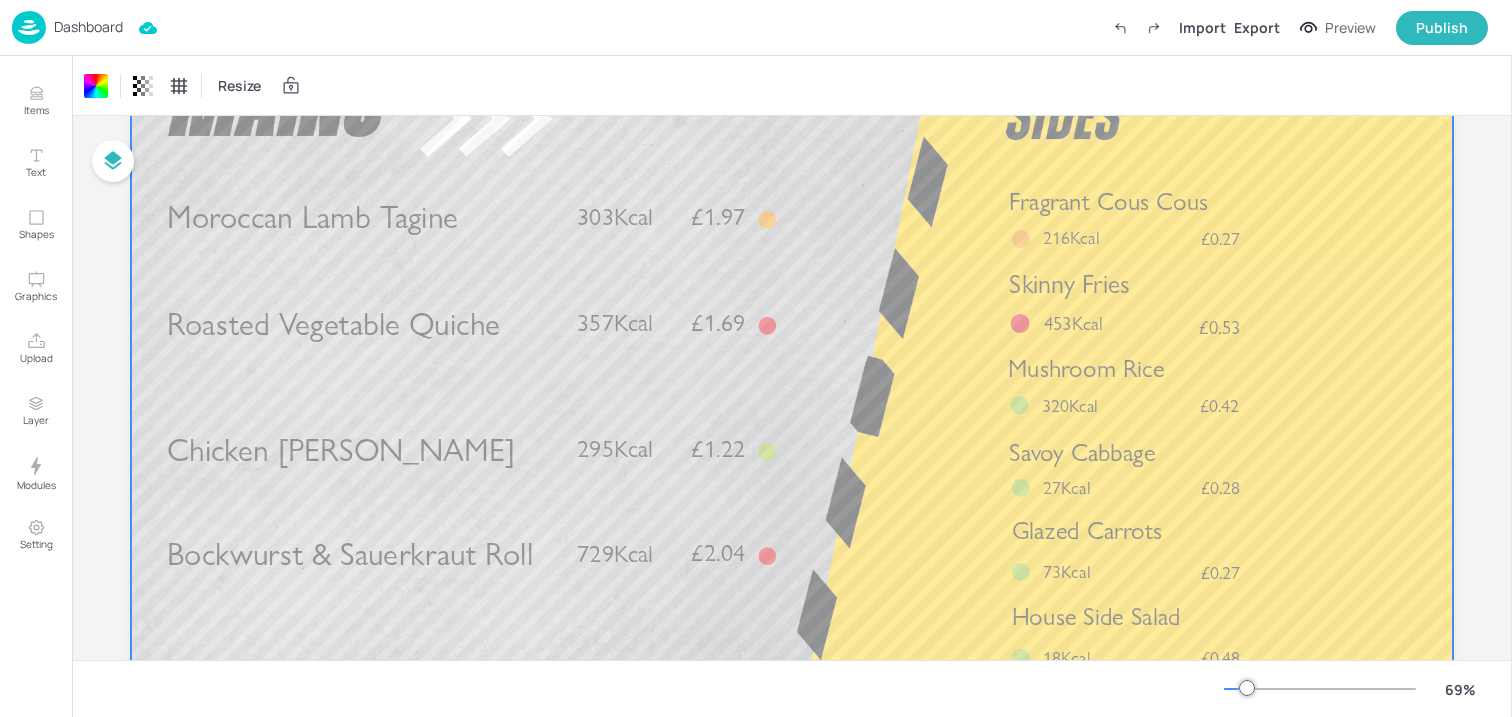click on "Chicken Cacciatore" at bounding box center (341, 449) 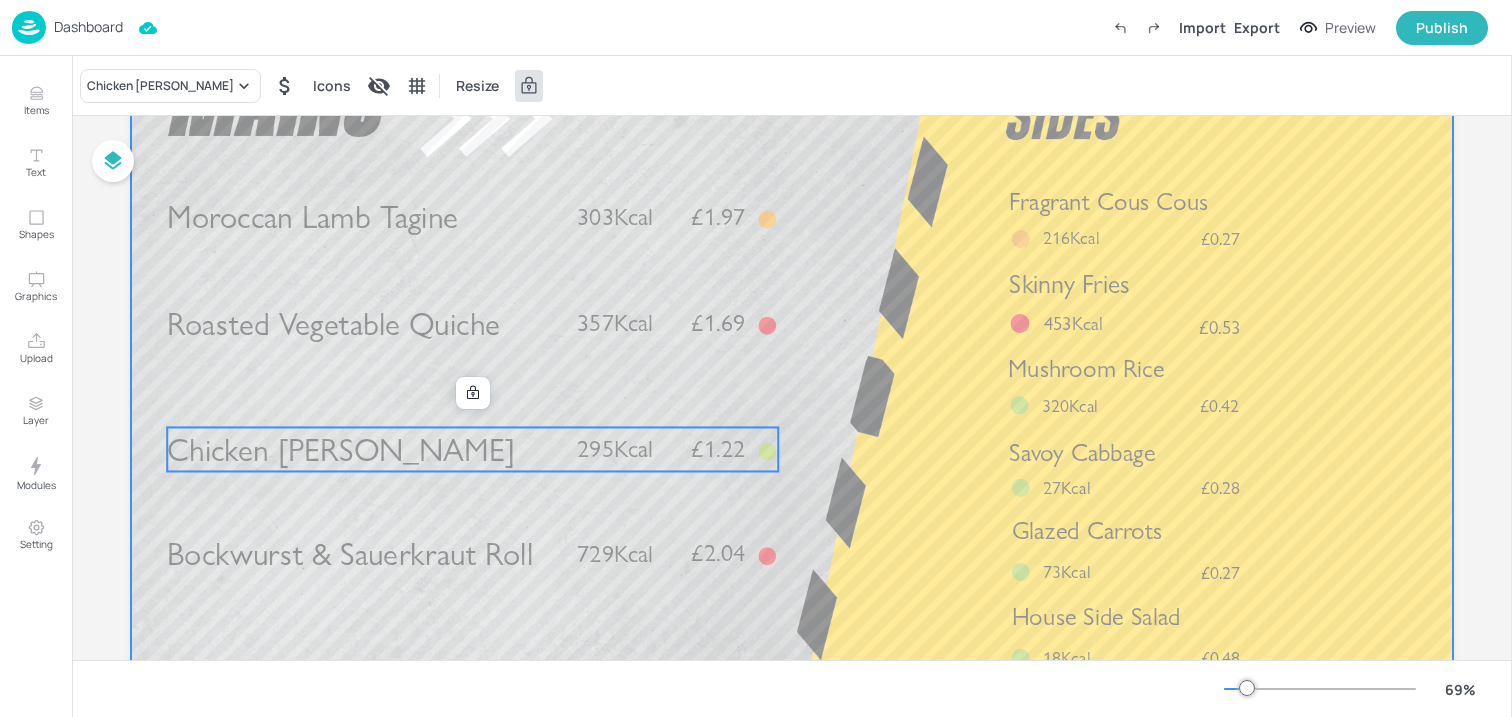 click on "Chicken Cacciatore Icons Resize" at bounding box center [792, 85] 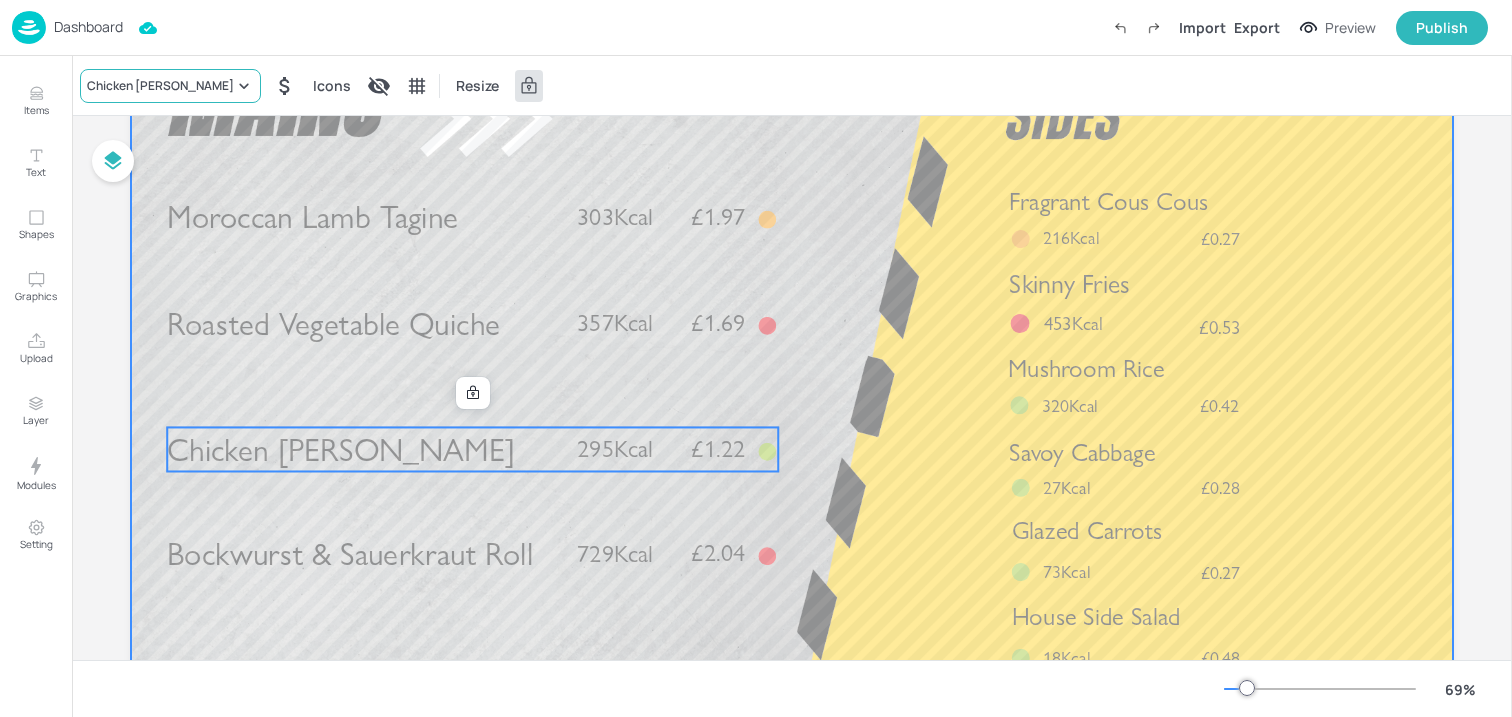 click on "Chicken Cacciatore" at bounding box center (160, 86) 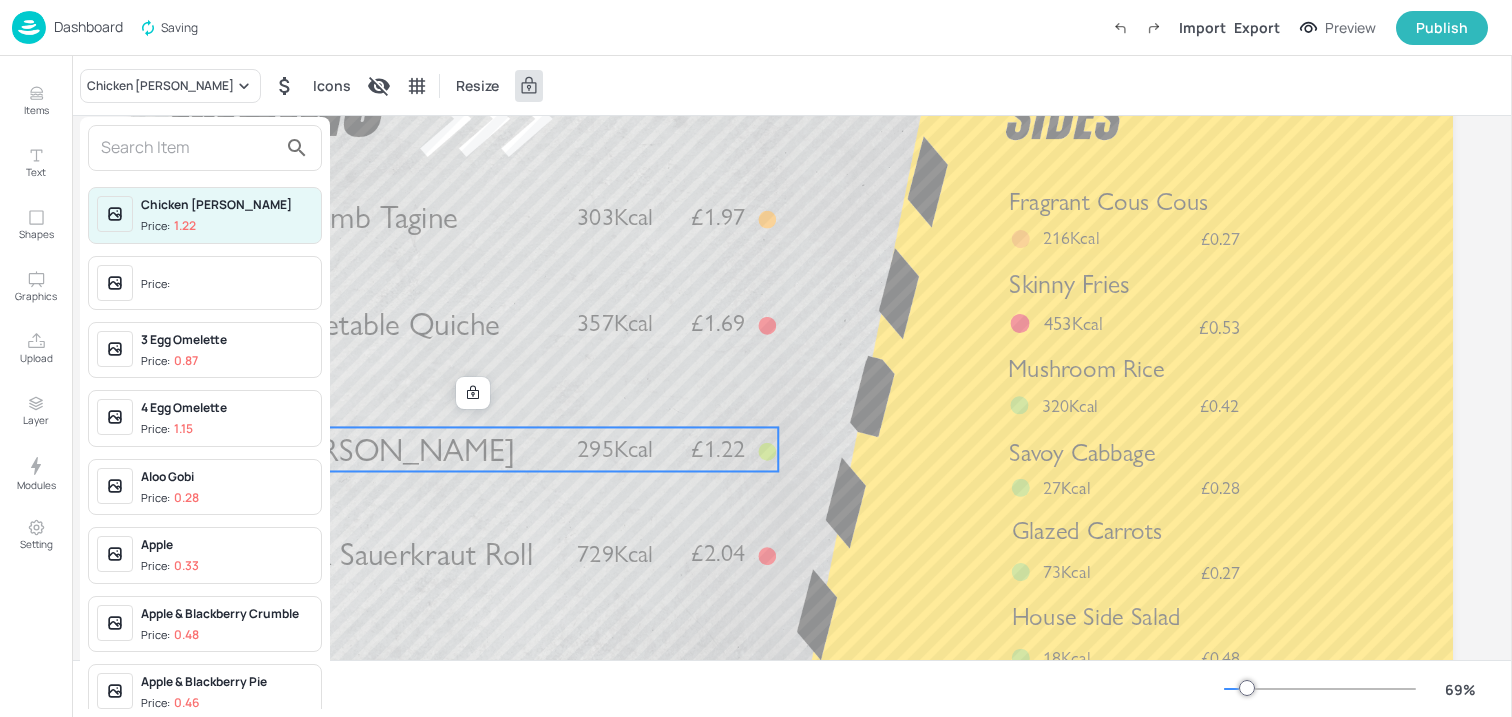 click at bounding box center (189, 148) 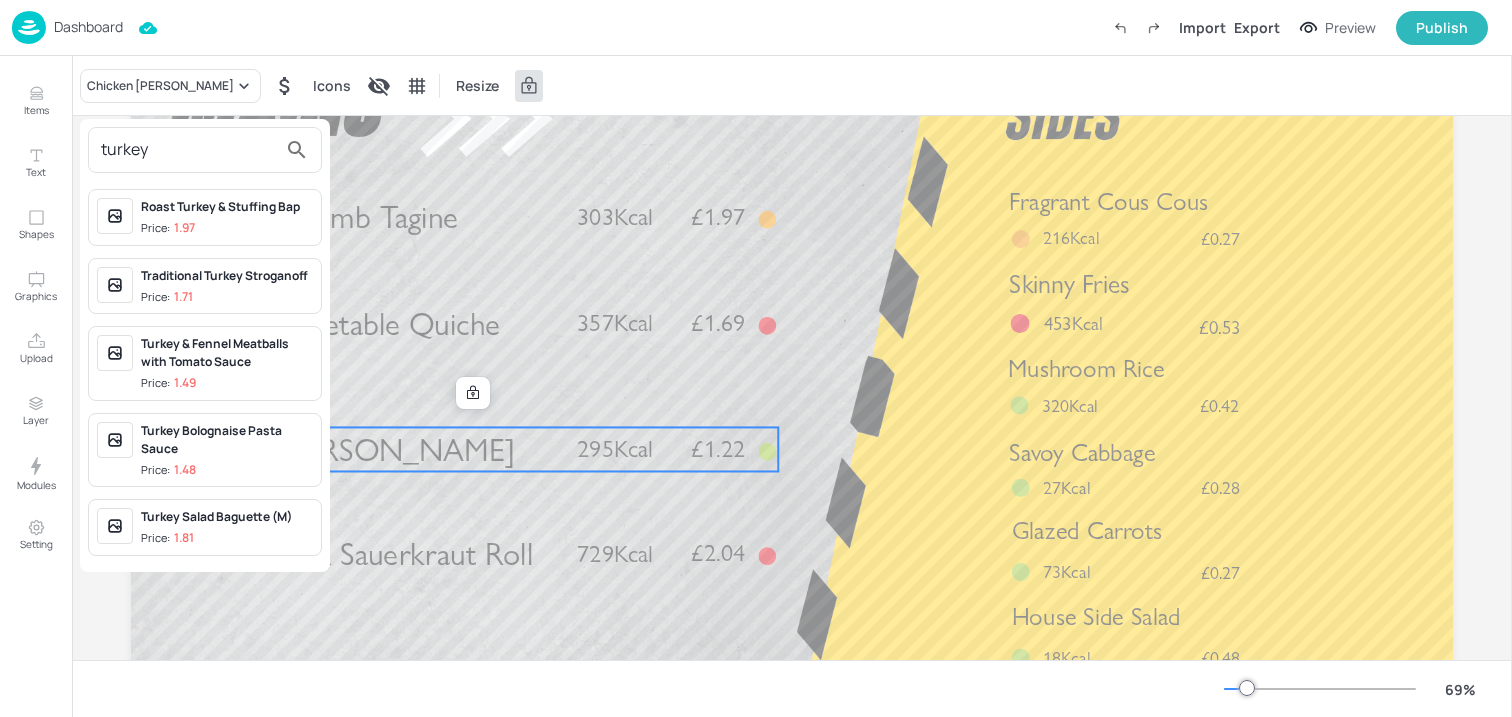 click on "turkey" at bounding box center [189, 150] 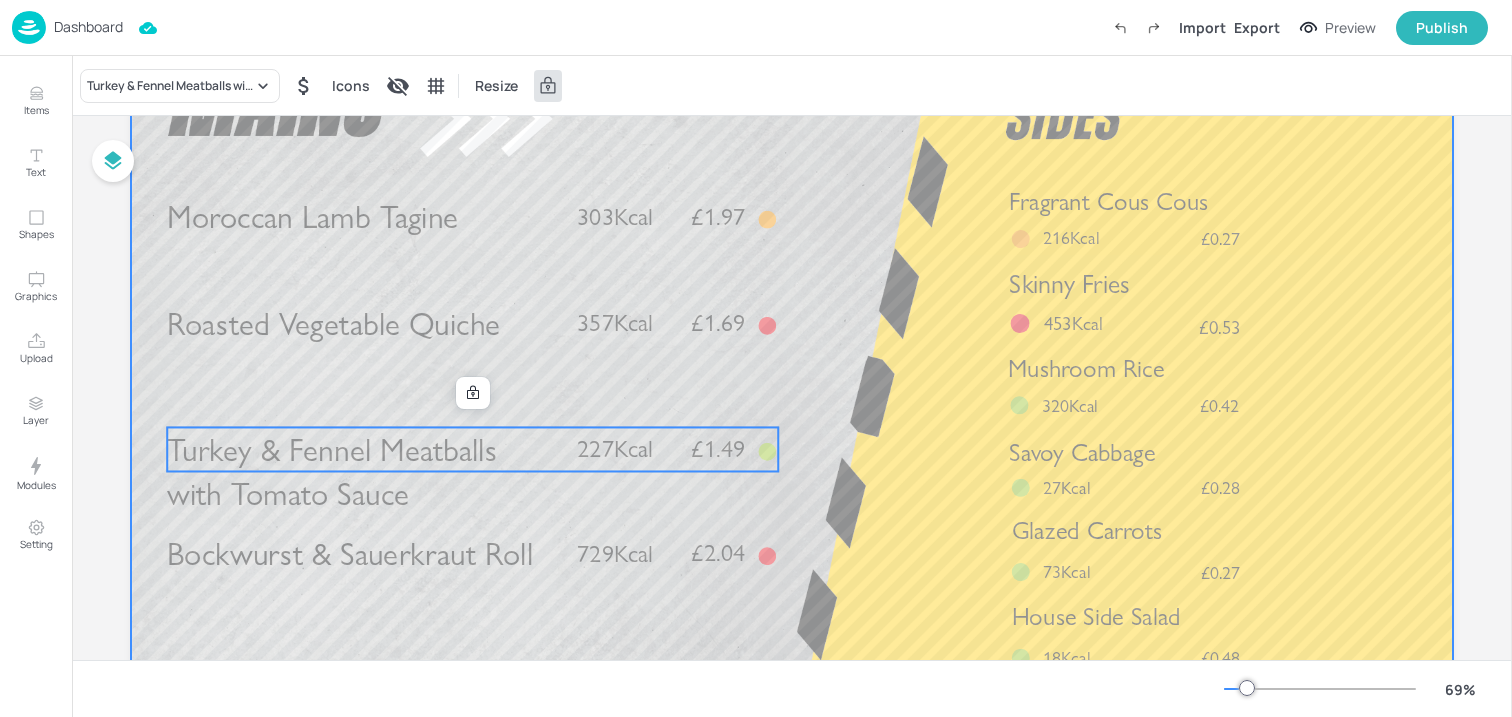 click at bounding box center [792, 399] 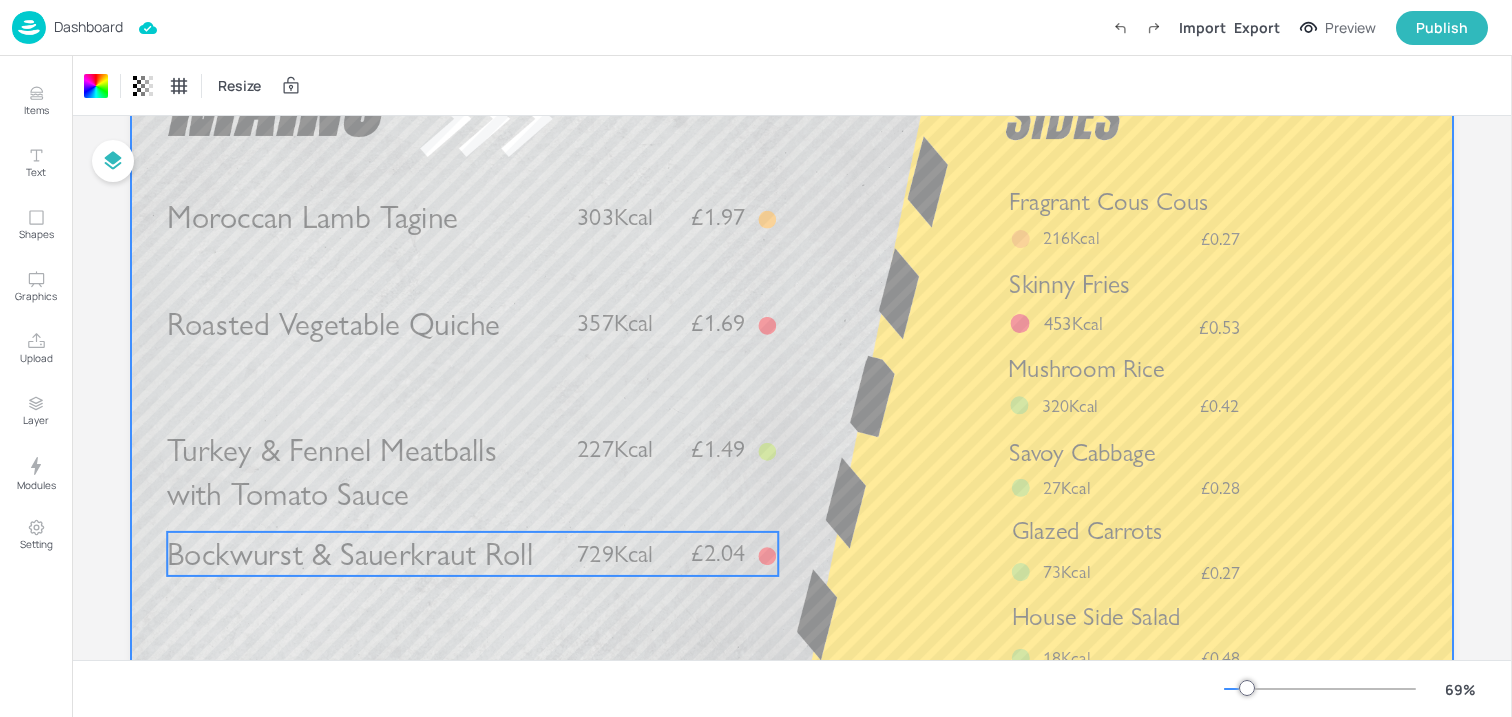 click on "Bockwurst & Sauerkraut Roll" at bounding box center (350, 554) 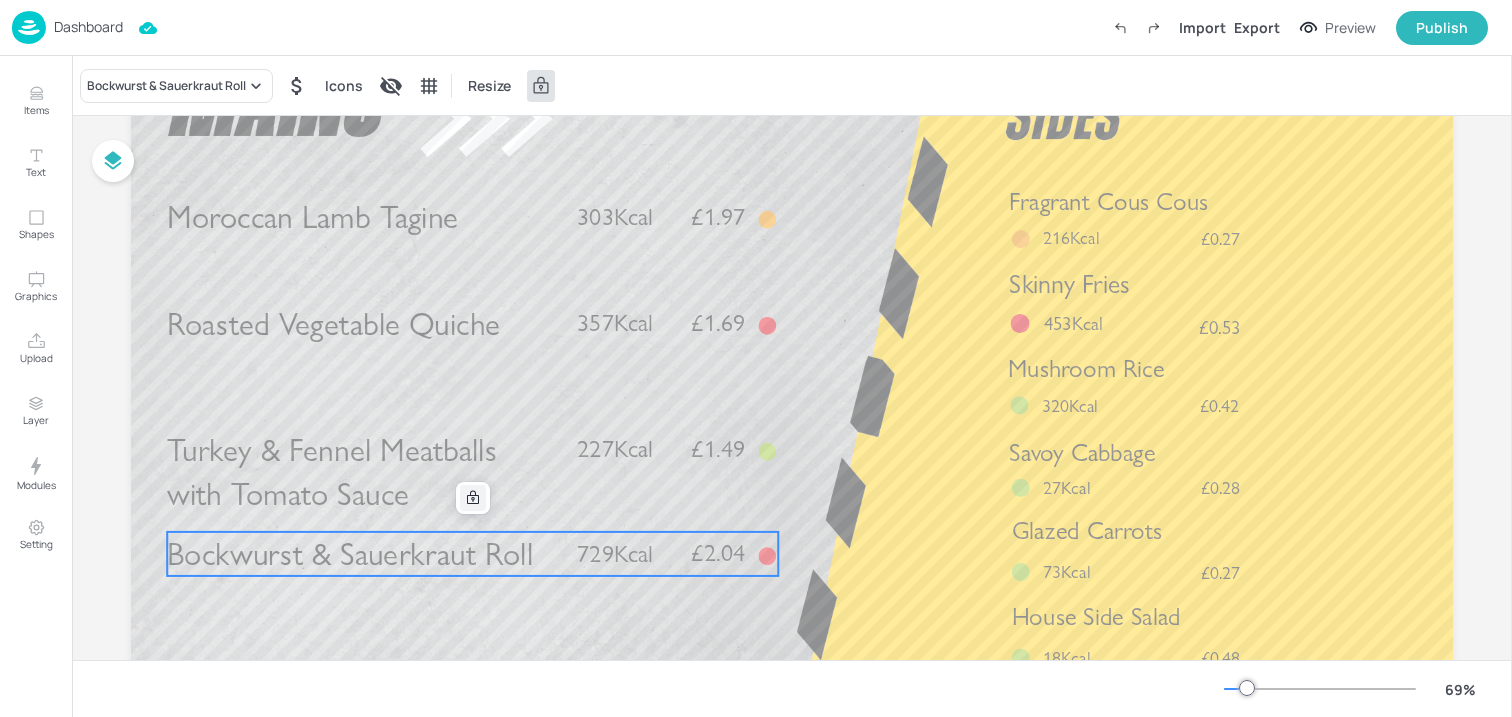 click 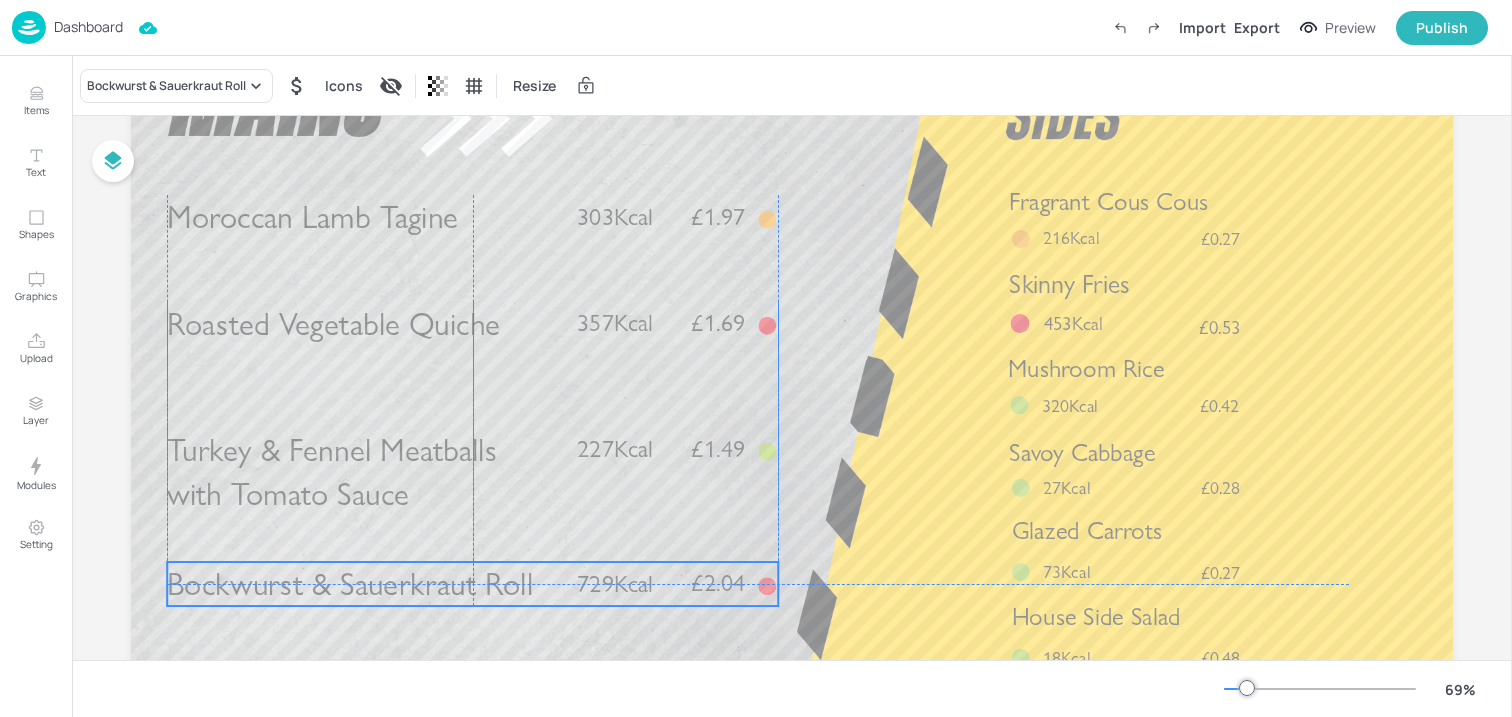 drag, startPoint x: 404, startPoint y: 560, endPoint x: 405, endPoint y: 590, distance: 30.016663 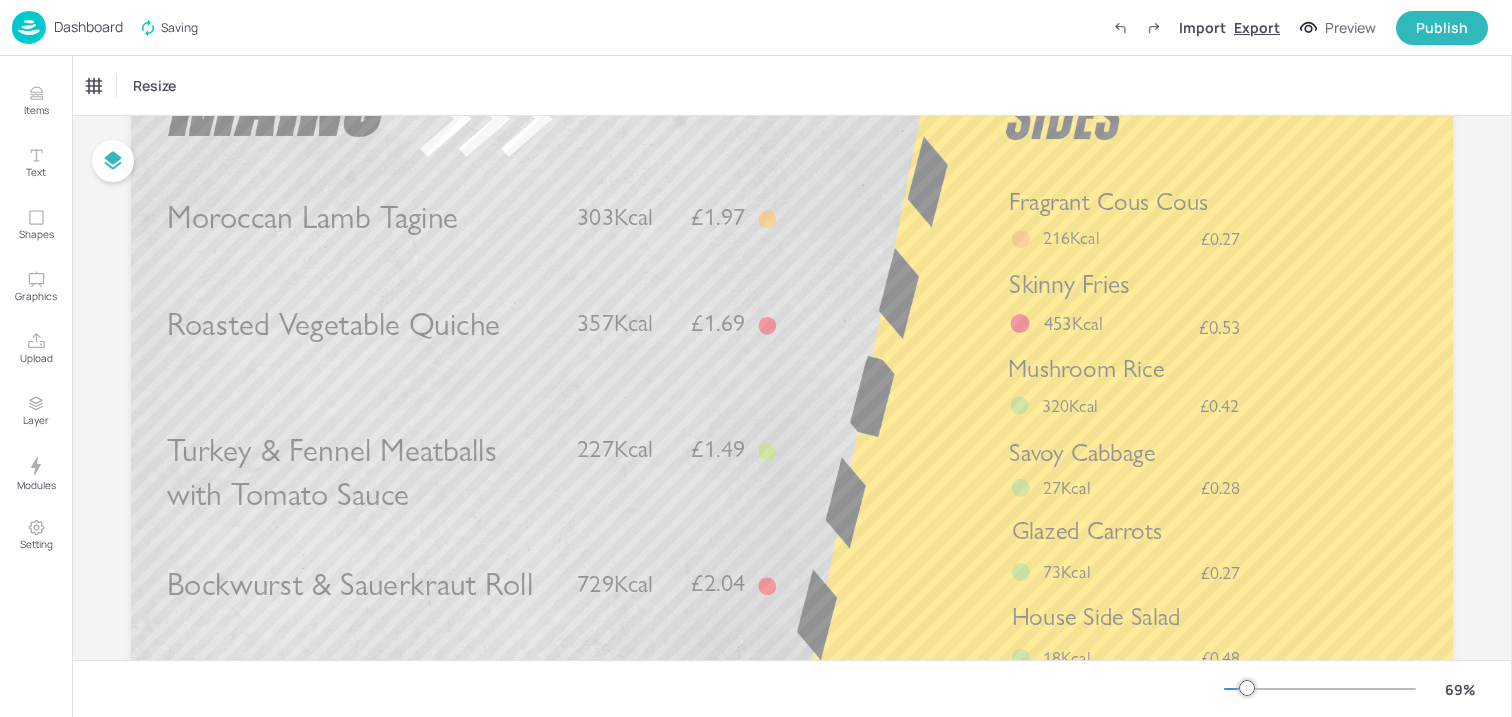 click on "Export" at bounding box center (1257, 27) 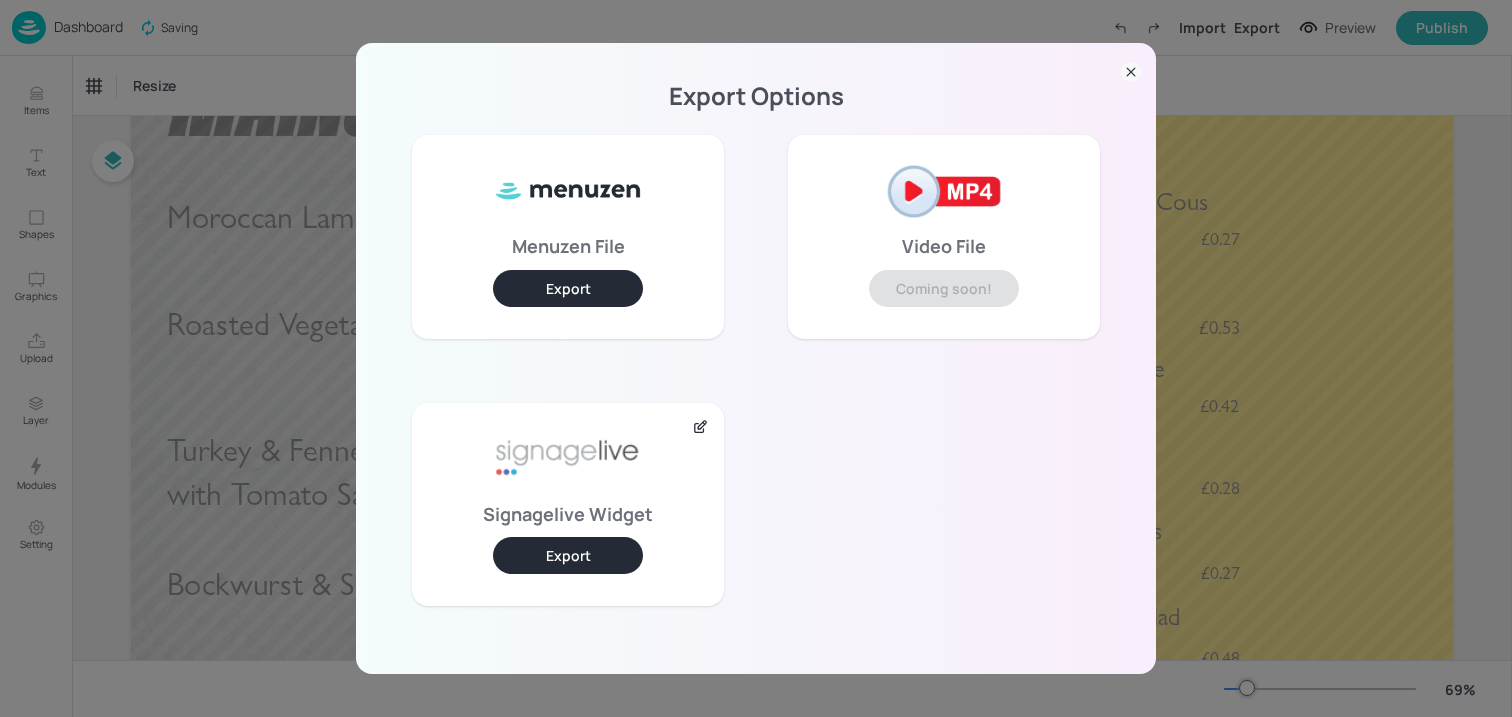 click on "Export" at bounding box center (568, 555) 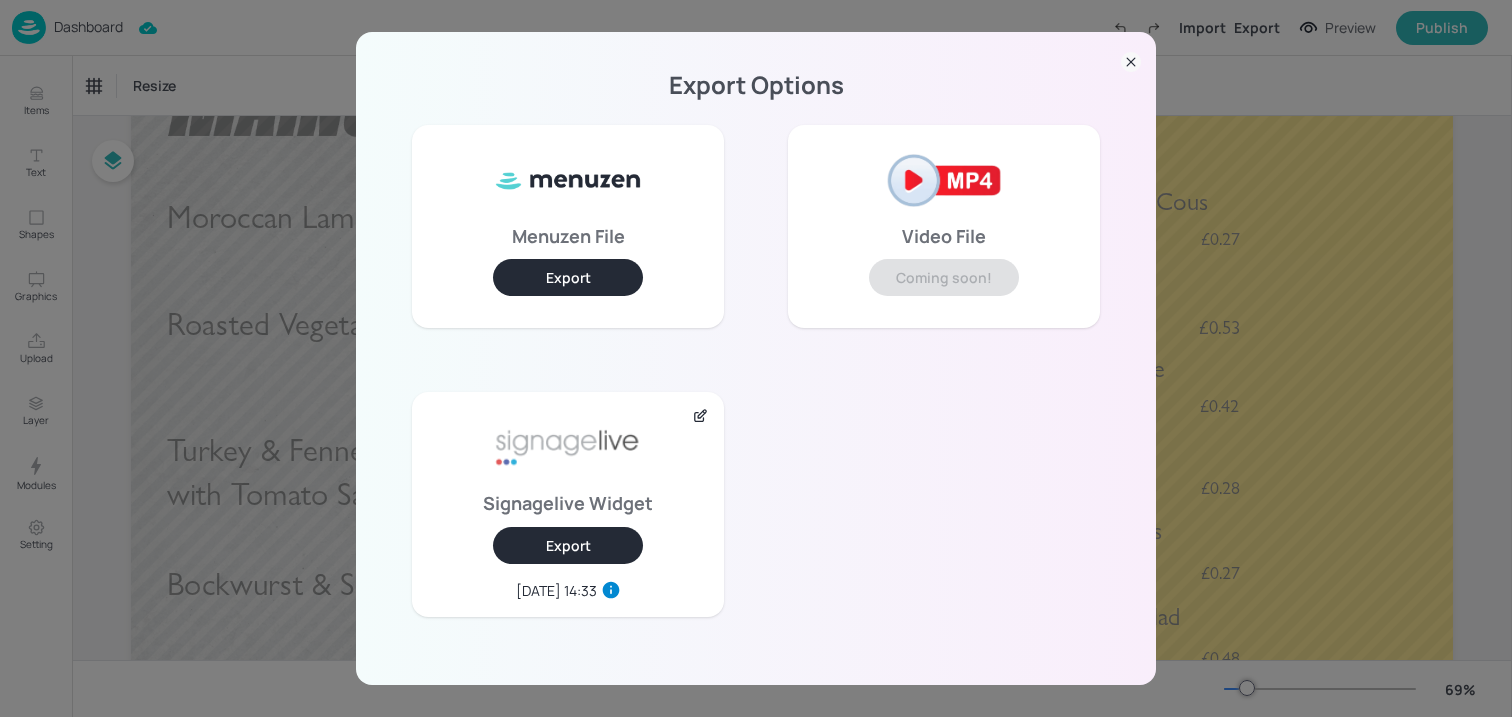 click on "Export Options Menuzen File Export Video File Coming soon! Signagelive Widget Export 2025-07-25, 14:33" at bounding box center (756, 358) 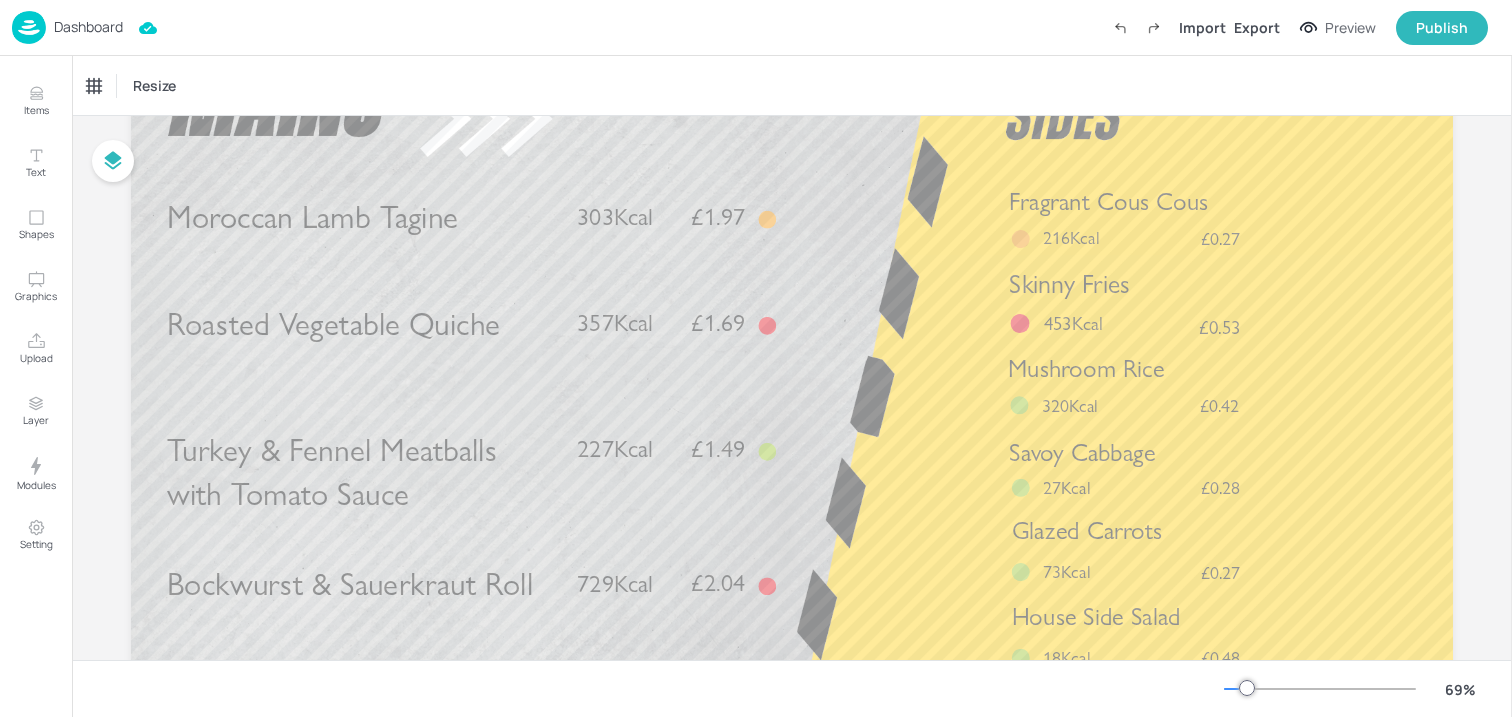 click on "Dashboard" at bounding box center (67, 27) 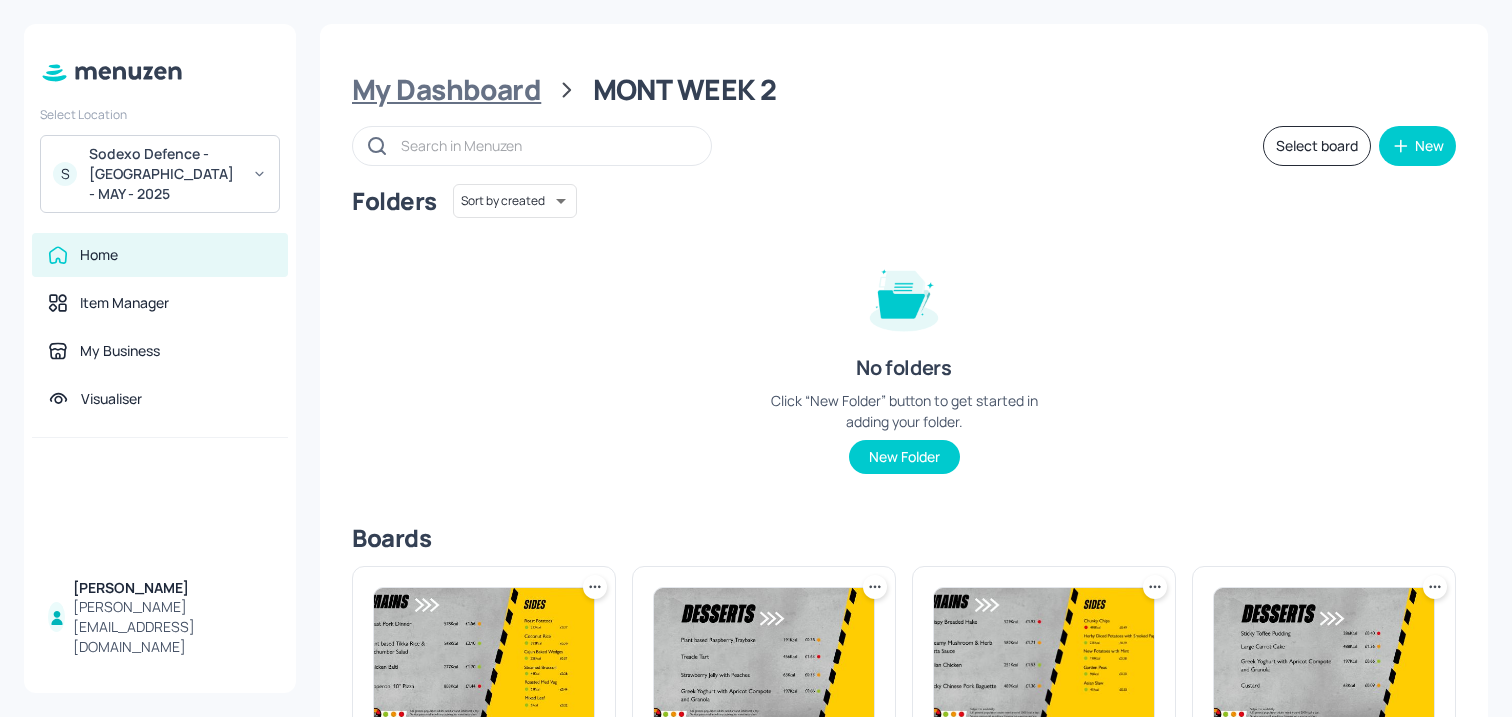 click on "My Dashboard" at bounding box center (446, 90) 